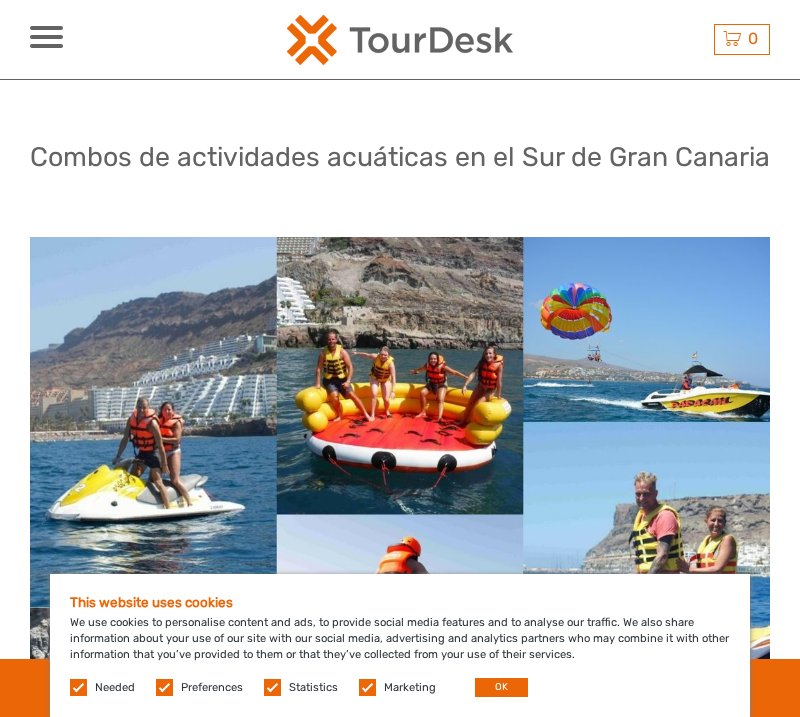 scroll, scrollTop: 708, scrollLeft: 0, axis: vertical 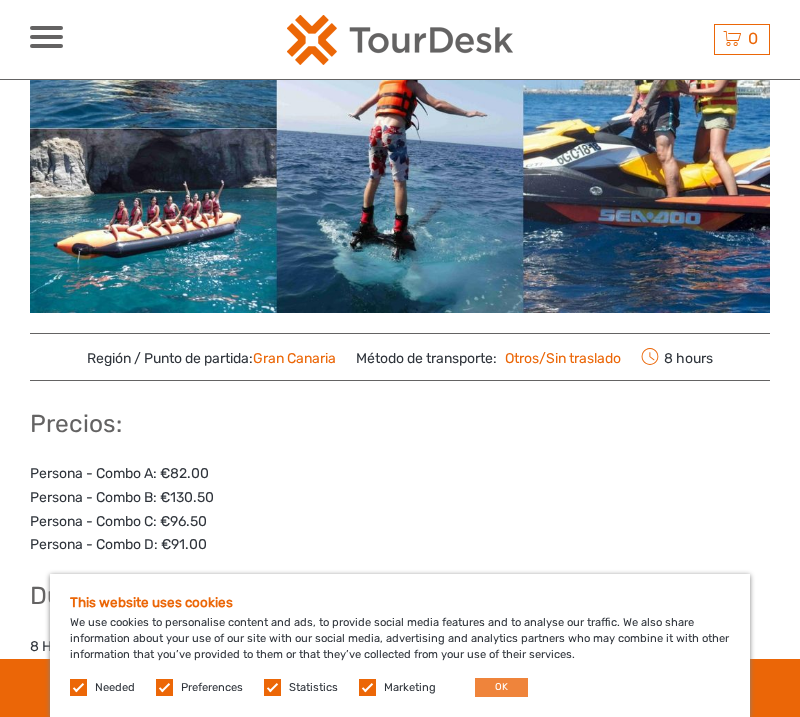 click on "OK" at bounding box center (501, 687) 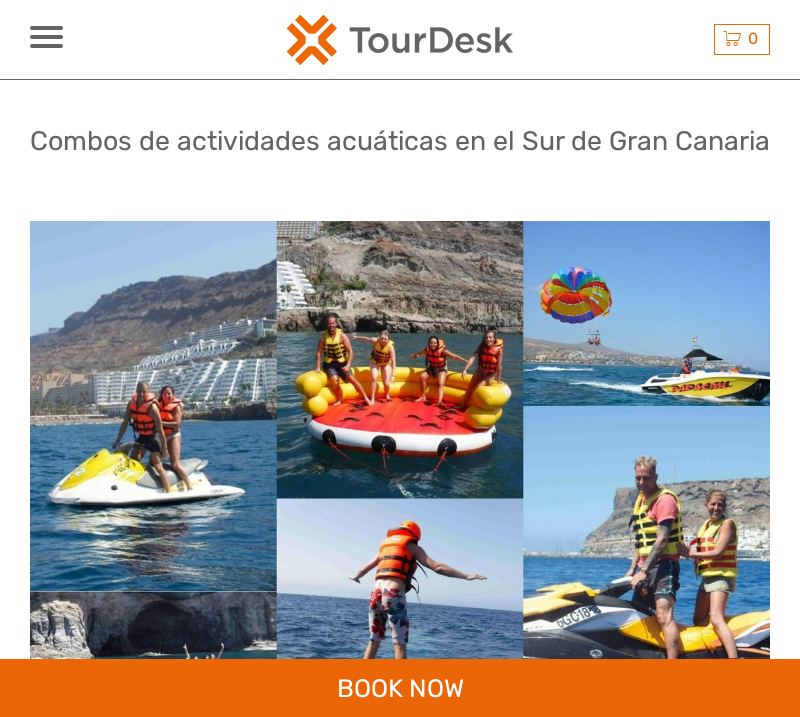 scroll, scrollTop: 11, scrollLeft: 0, axis: vertical 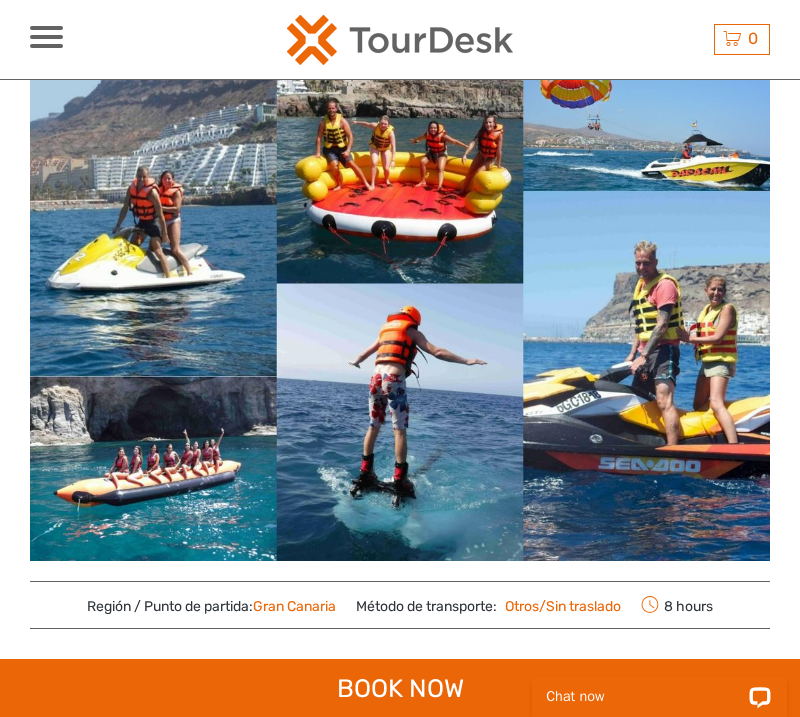 click at bounding box center [400, 283] 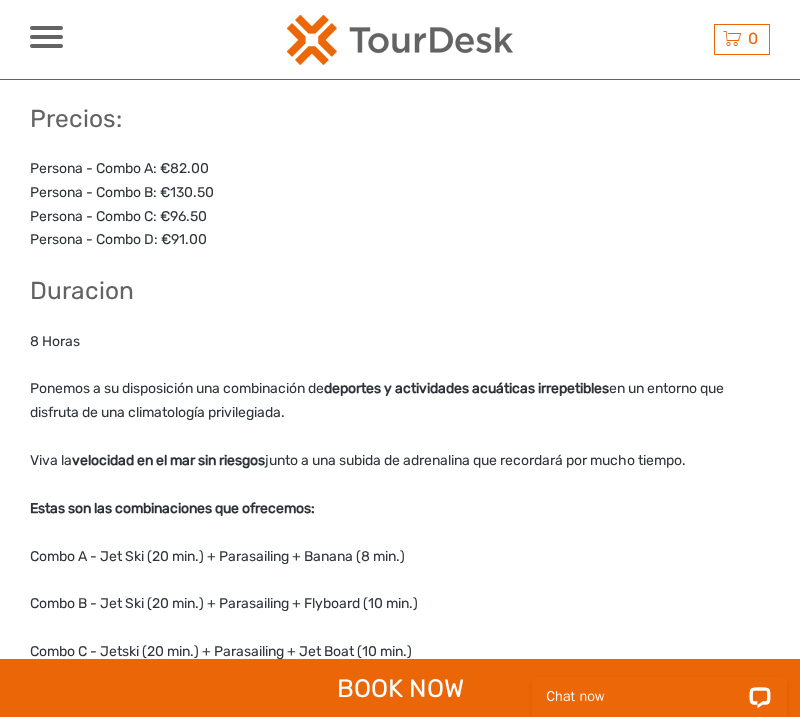 scroll, scrollTop: 778, scrollLeft: 0, axis: vertical 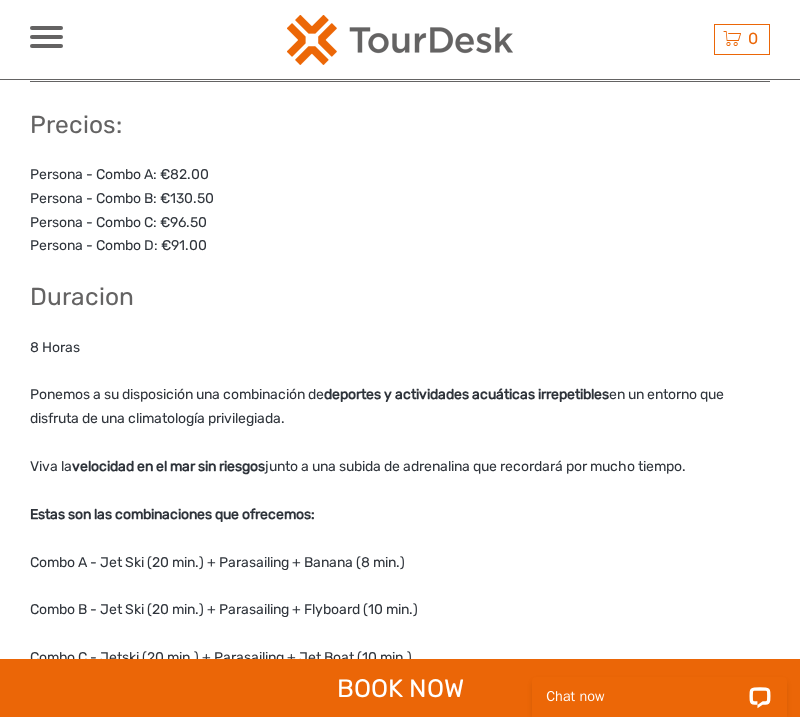 click on "Persona - Combo A: €82.00
Persona - Combo B: €130.50
Persona - Combo C: €96.50
Persona - Combo D: €91.00" at bounding box center (400, 210) 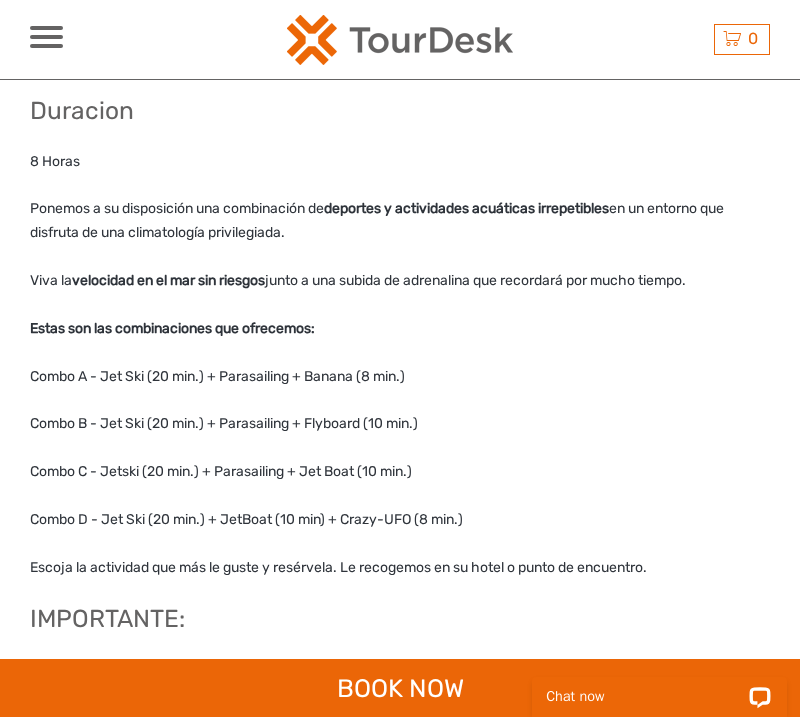 scroll, scrollTop: 967, scrollLeft: 0, axis: vertical 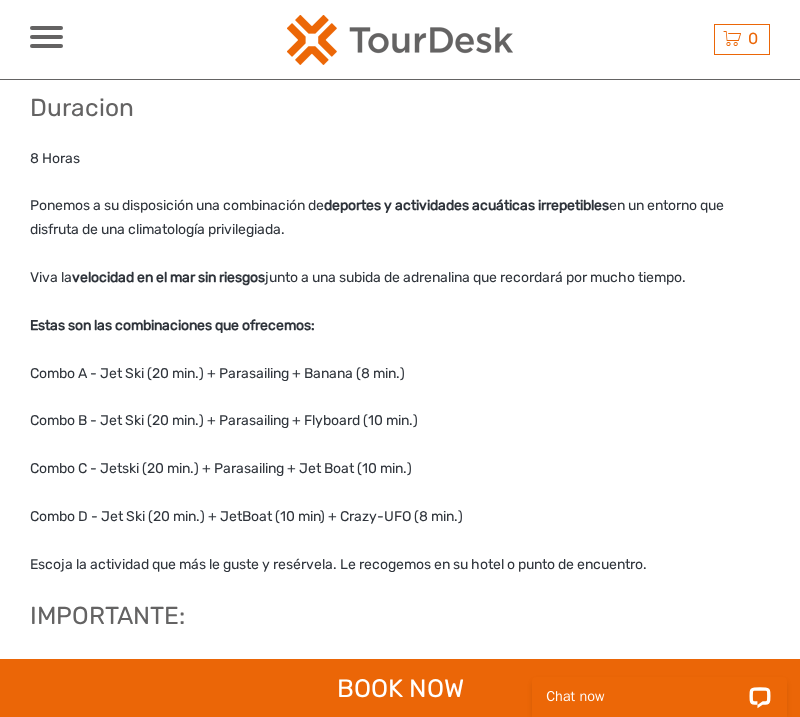 click on "Combo A - Jet Ski (20 min.) + Parasailing + Banana (8 min.)" at bounding box center [400, 374] 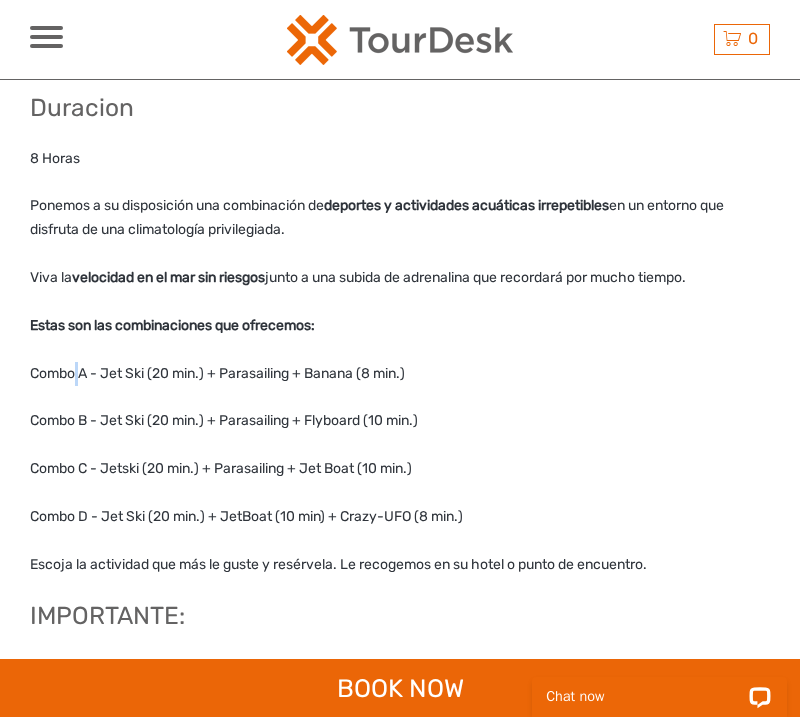 click on "Combo A - Jet Ski (20 min.) + Parasailing + Banana (8 min.)" at bounding box center (400, 374) 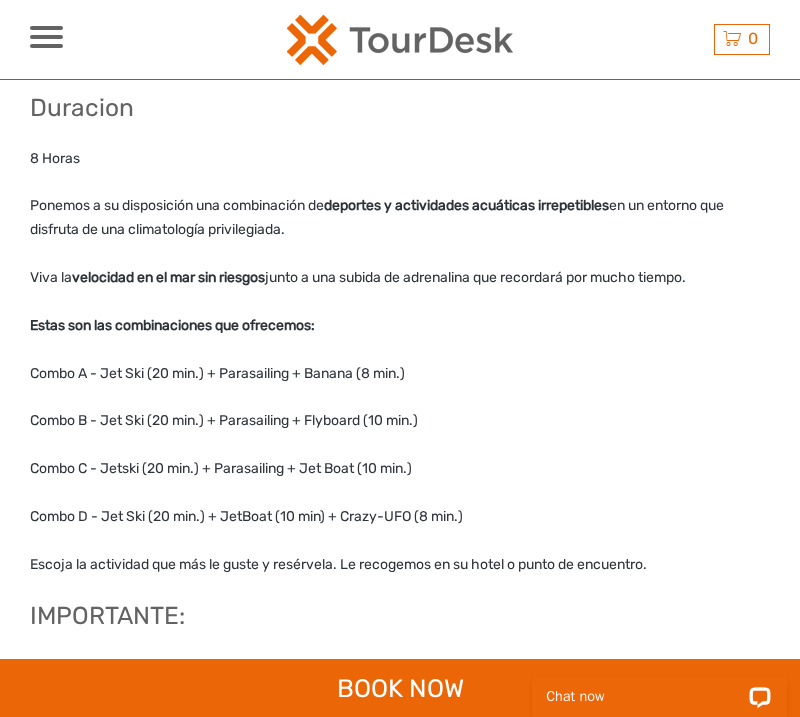 click on "USD
USD
€
£
ES
English
Español
Deutsch
Excursiones
Tours de varios días
Más
El mejor precio garantizado" at bounding box center (122, 39) 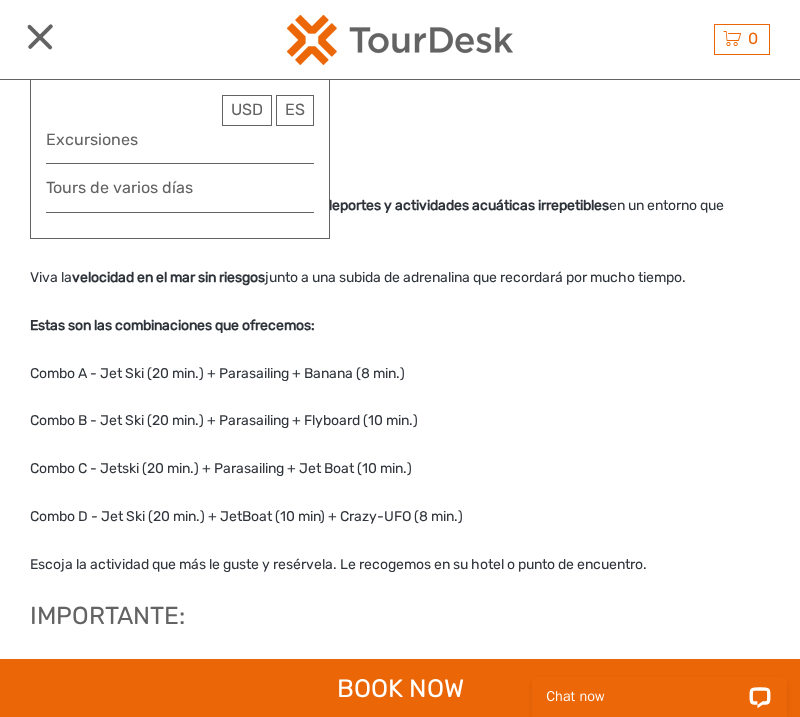 click on "Precios:
Persona - Combo A: €82.00
Persona - Combo B: €130.50
Persona - Combo C: €96.50
Persona - Combo D: €91.00
Duracion
8 Horas
Ponemos a su disposición una combinación de  deportes y actividades acuáticas irrepetibles  en un entorno que disfruta de una climatología privilegiada.
Viva la  velocidad en el mar sin riesgos  junto a una subida de adrenalina que recordará por mucho tiempo.
Estas son las combinaciones que ofrecemos:
Combo A - Jet Ski (20 min.) + Parasailing + Banana (8 min.)
Combo B - Jet Ski (20 min.) + Parasailing + Flyboard (10 min.)
Combo C - Jetski (20 min.) + Parasailing + Jet Boat (10 min.)
Combo D - Jet Ski (20 min.) + JetBoat (10 min) + Crazy-UFO (8 min.)
Escoja la actividad que más le guste y resérvela. Le recogemos en su hotel o punto de encuentro.
IMPORTANTE:
Edad mínima para esta actividad: 7 años
Mínimo de personas por combo: 2" at bounding box center (400, 312) 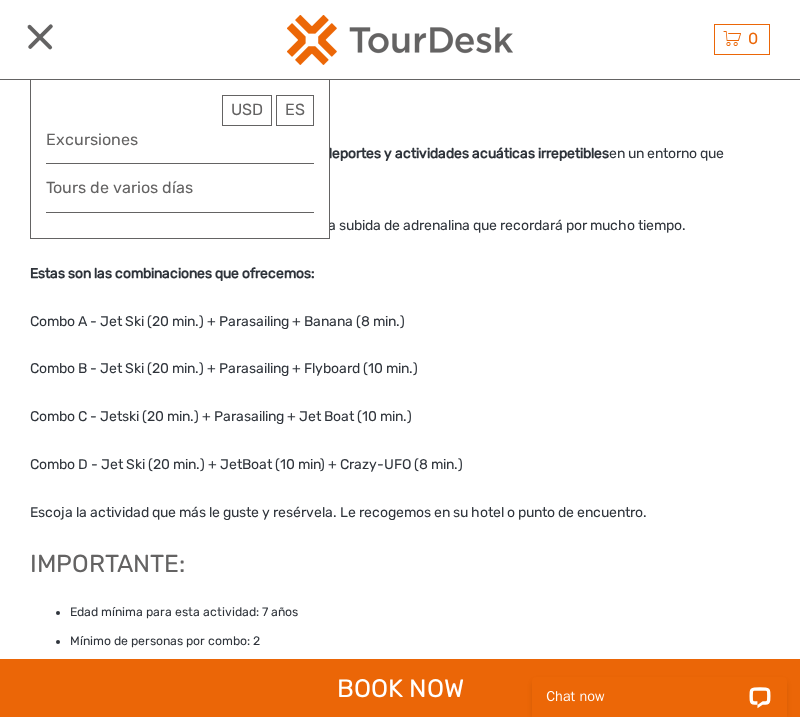 scroll, scrollTop: 1027, scrollLeft: 0, axis: vertical 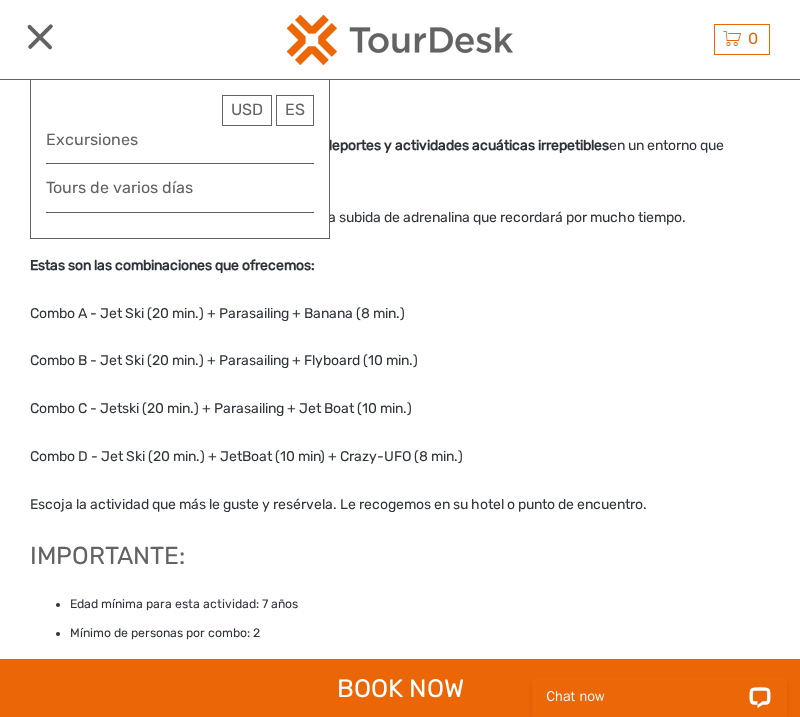 click on "Ponemos a su disposición una combinación de  deportes y actividades acuáticas irrepetibles  en un entorno que disfruta de una climatología privilegiada." at bounding box center (400, 158) 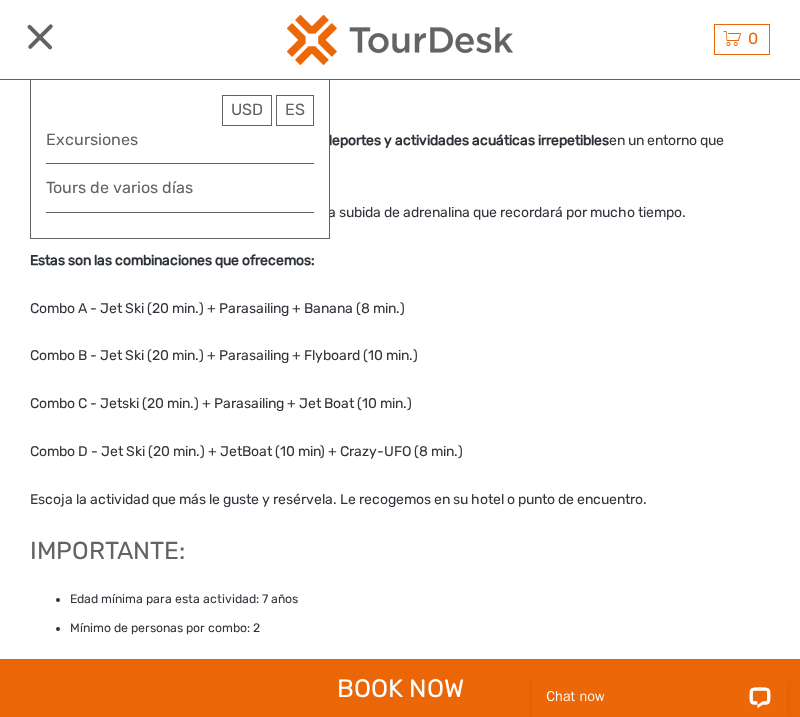 scroll, scrollTop: 1056, scrollLeft: 0, axis: vertical 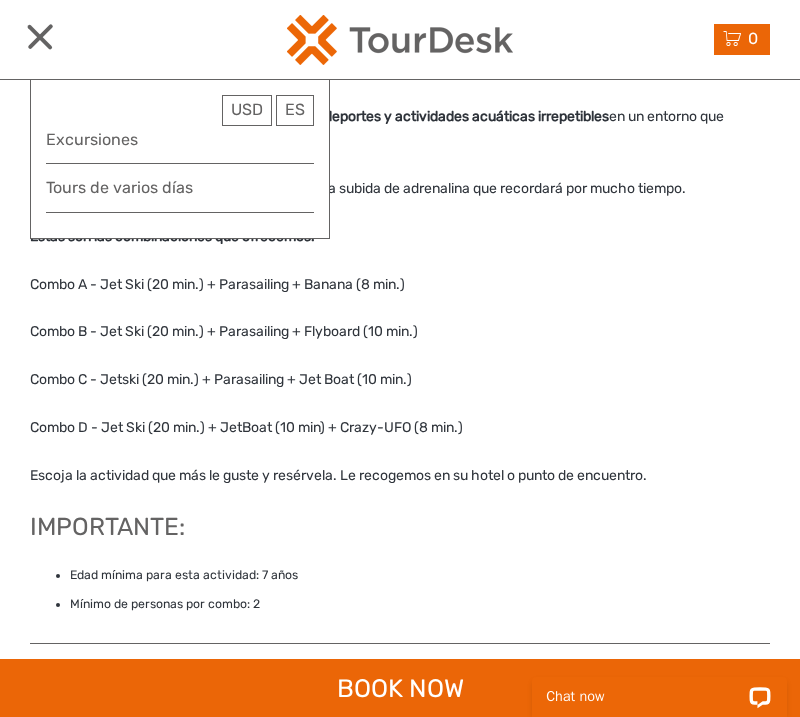 click at bounding box center (732, 39) 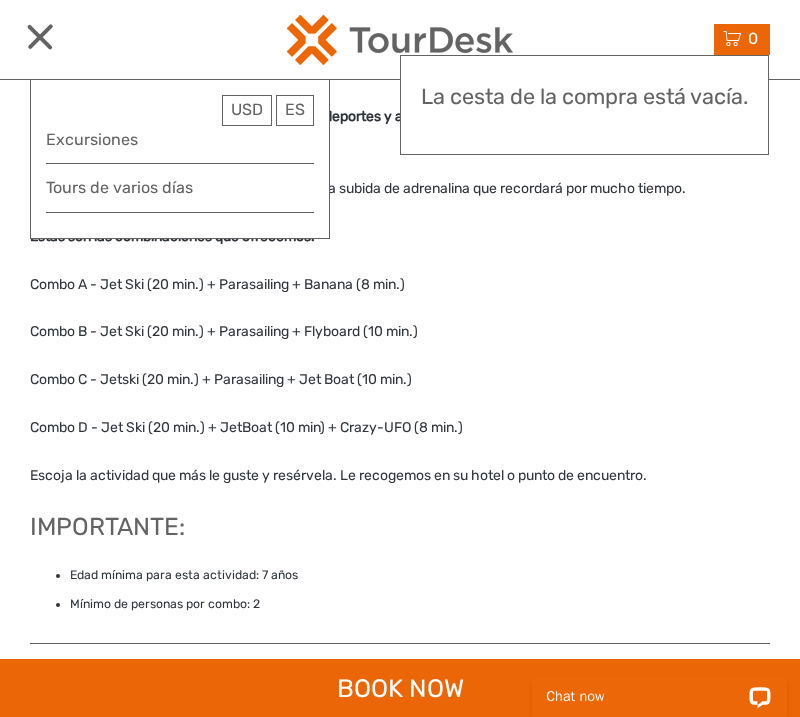 click on "Viva la  velocidad en el mar sin riesgos  junto a una subida de adrenalina que recordará por mucho tiempo." at bounding box center [400, 189] 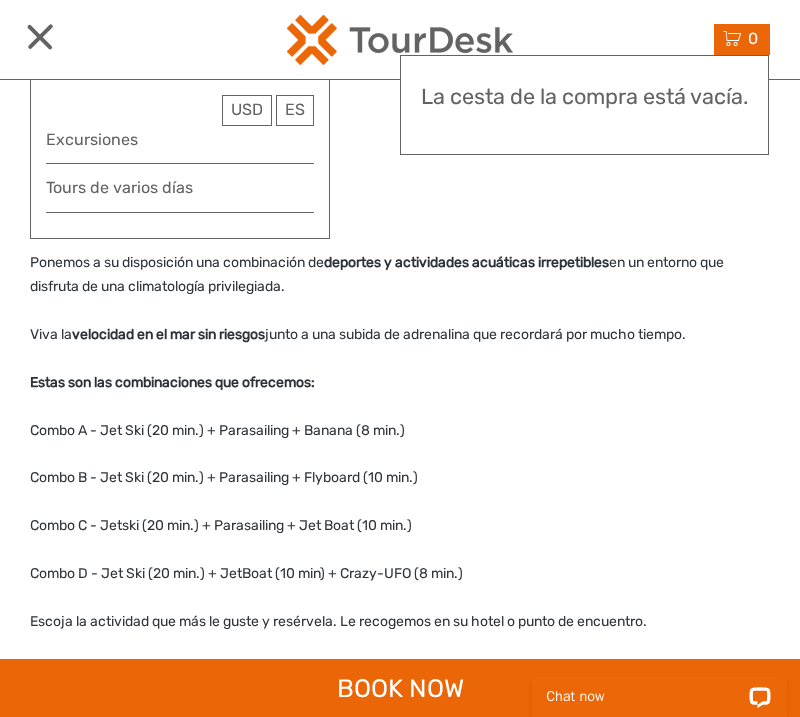 scroll, scrollTop: 867, scrollLeft: 0, axis: vertical 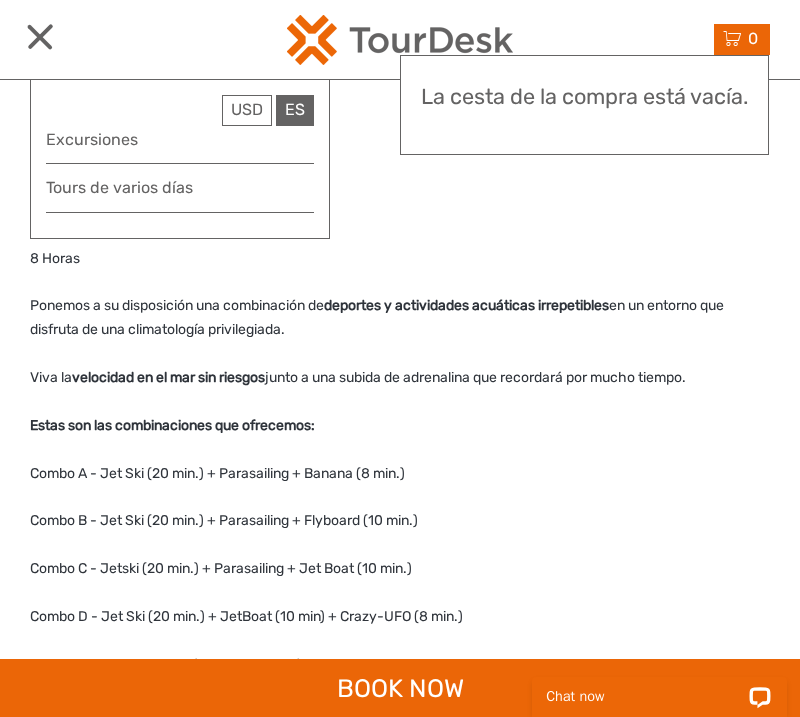 click on "ES
English
Español
Deutsch" at bounding box center [295, 110] 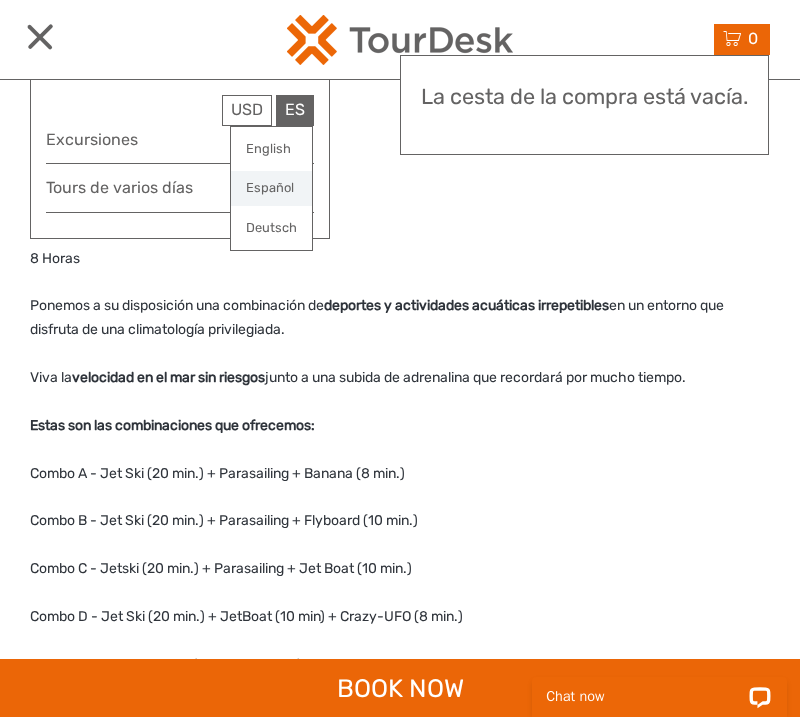 click on "Español" at bounding box center (271, 188) 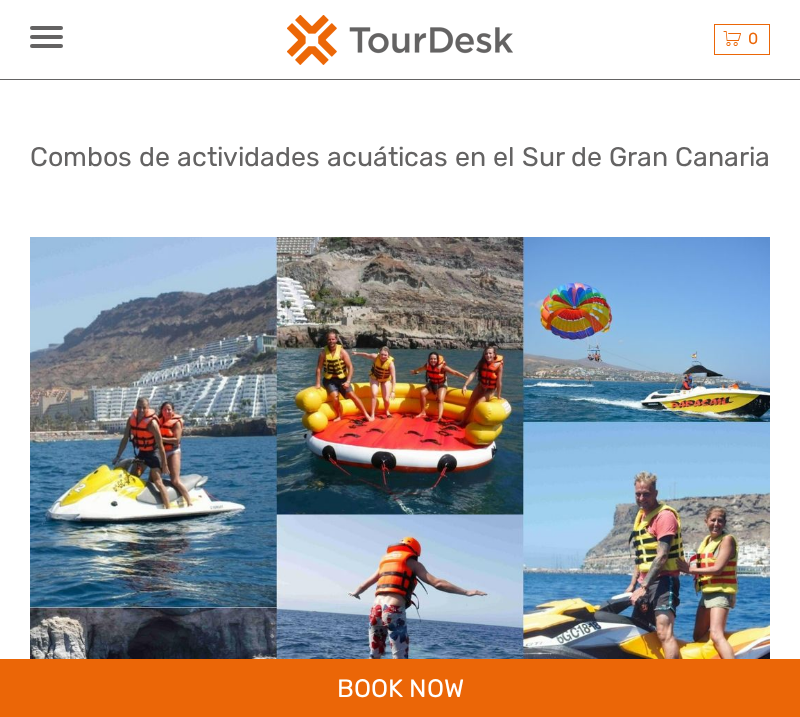 scroll, scrollTop: 0, scrollLeft: 0, axis: both 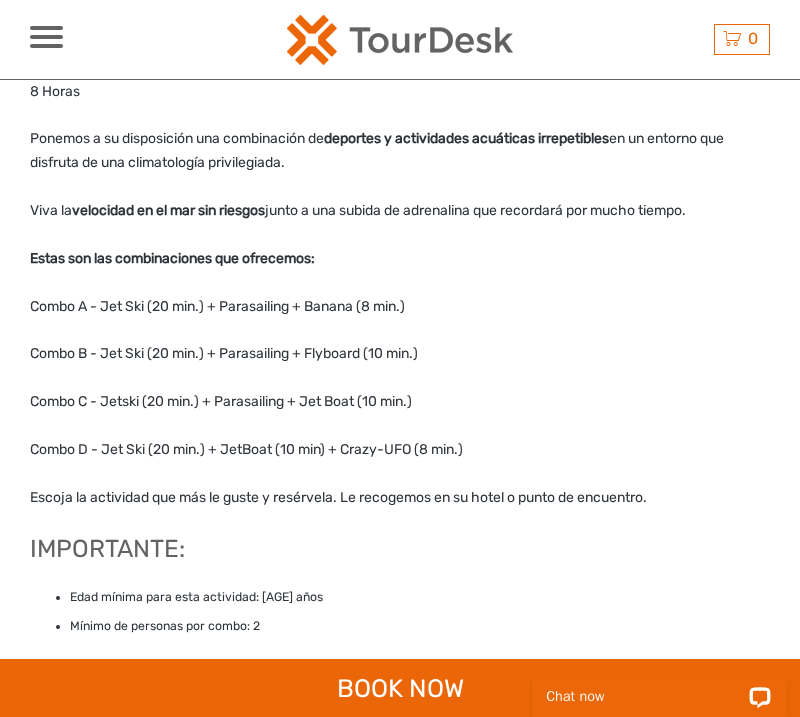click on "Combo A - Jet Ski (20 min.) + Parasailing + Banana (8 min.)" at bounding box center [400, 307] 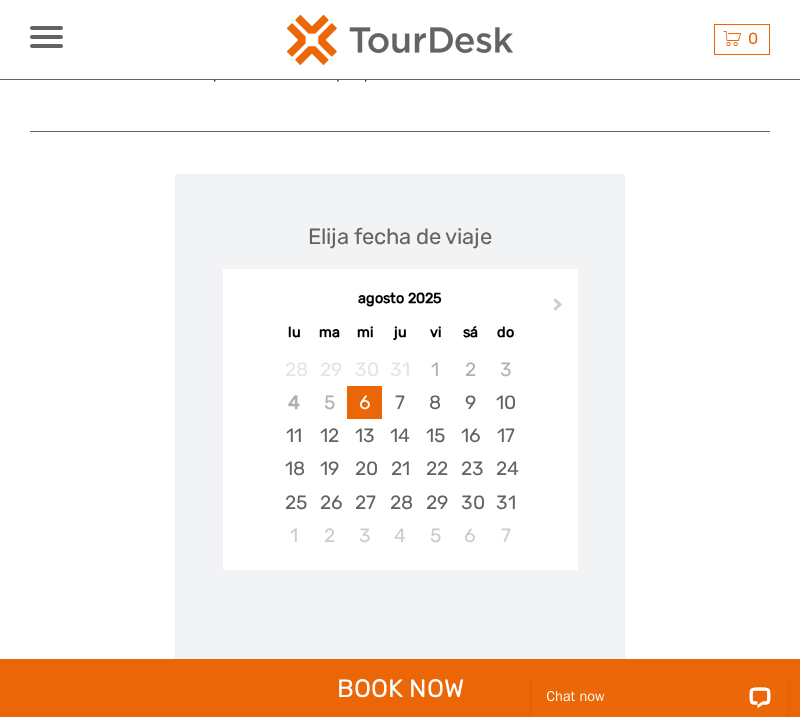 scroll, scrollTop: 2810, scrollLeft: 0, axis: vertical 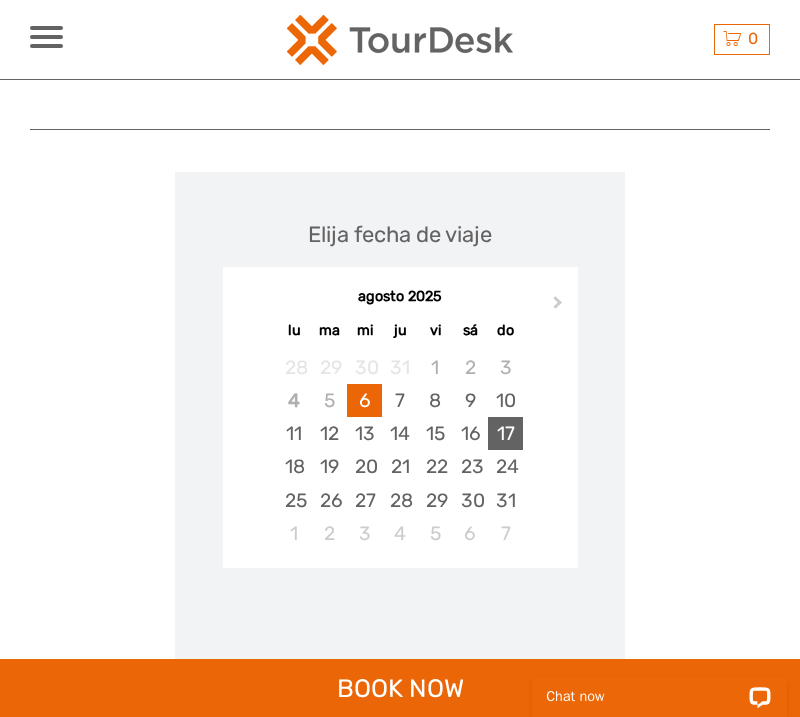 click on "17" at bounding box center (505, 433) 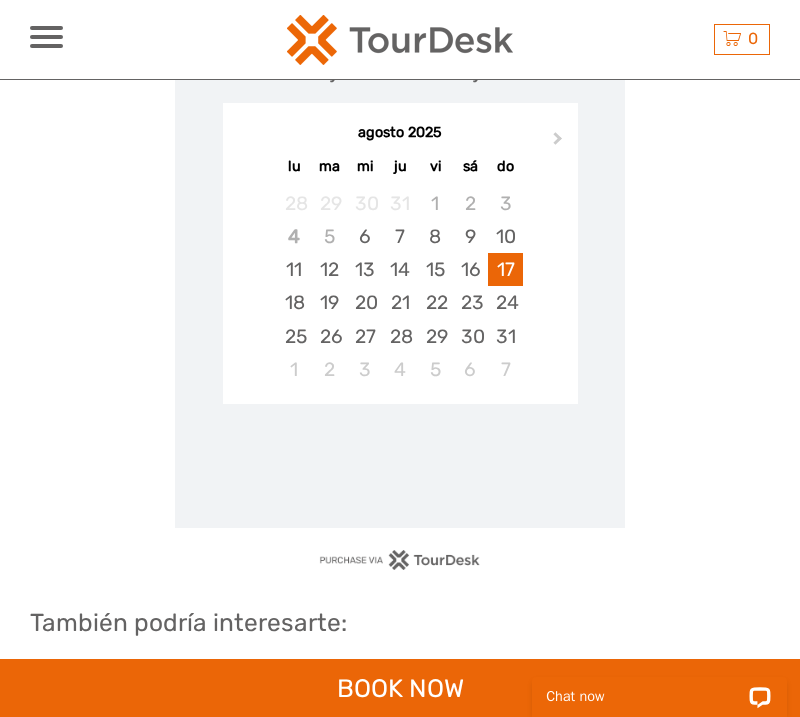 scroll, scrollTop: 3051, scrollLeft: 0, axis: vertical 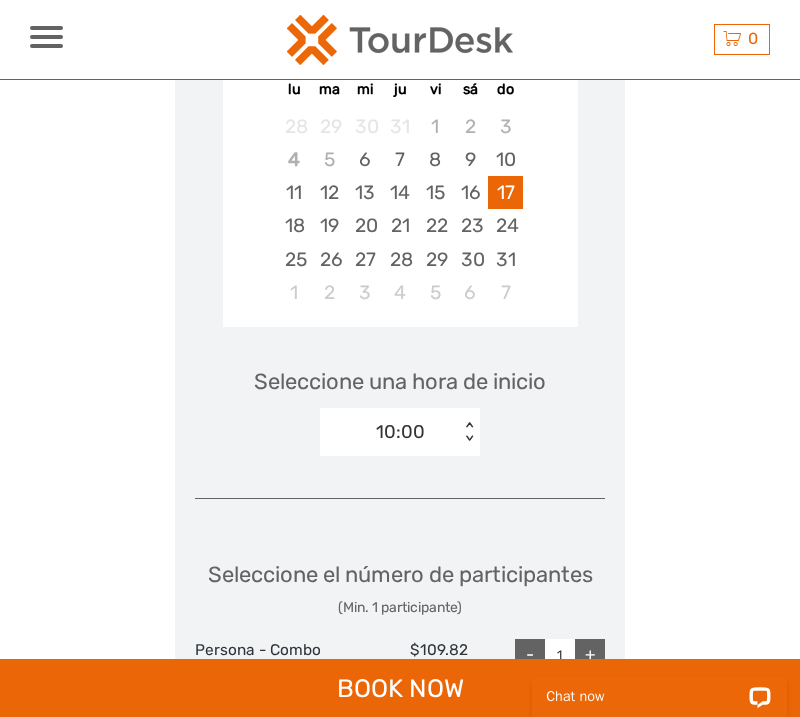 click on "10:00" at bounding box center (400, 432) 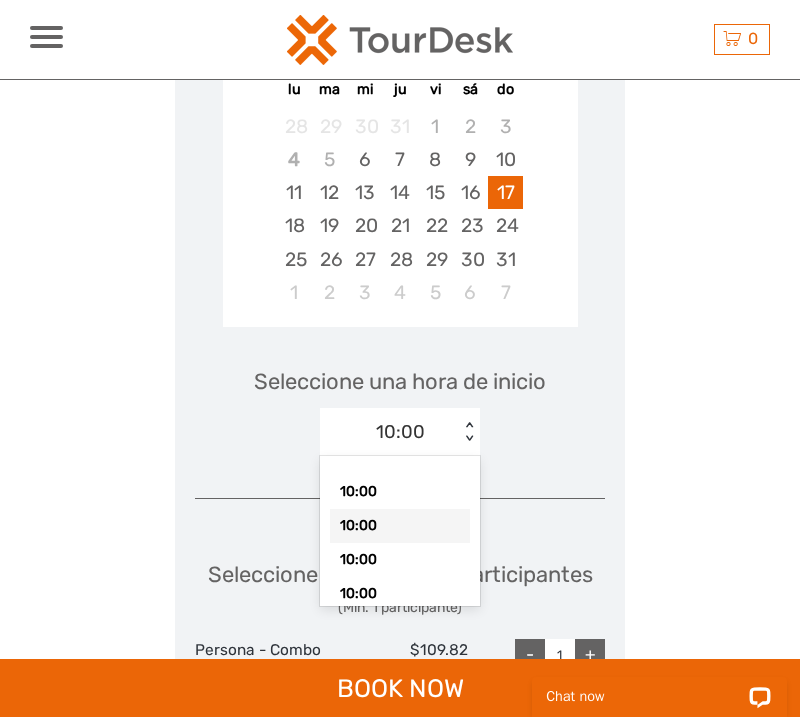 drag, startPoint x: 459, startPoint y: 432, endPoint x: 466, endPoint y: 519, distance: 87.28116 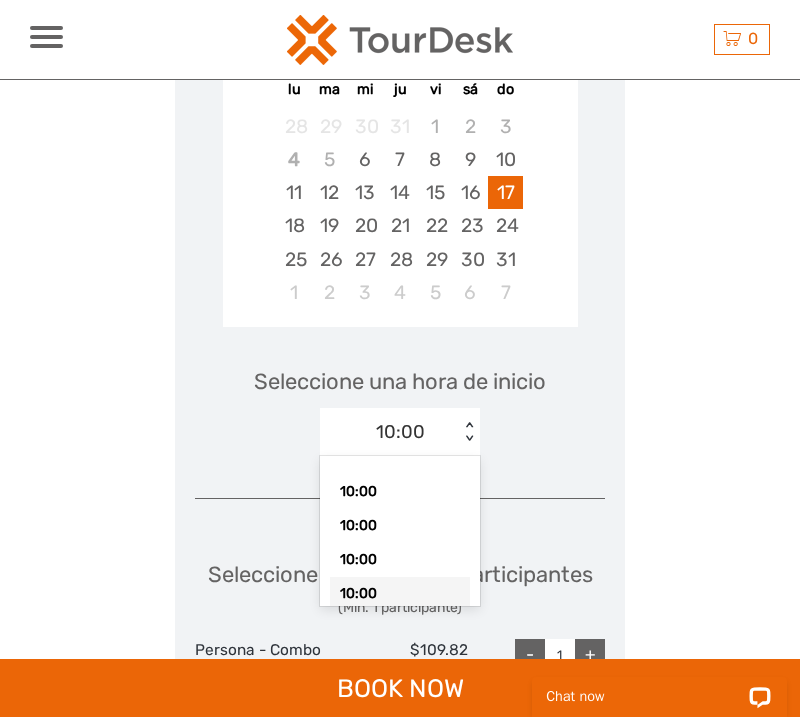 click on "10:00" at bounding box center (400, 594) 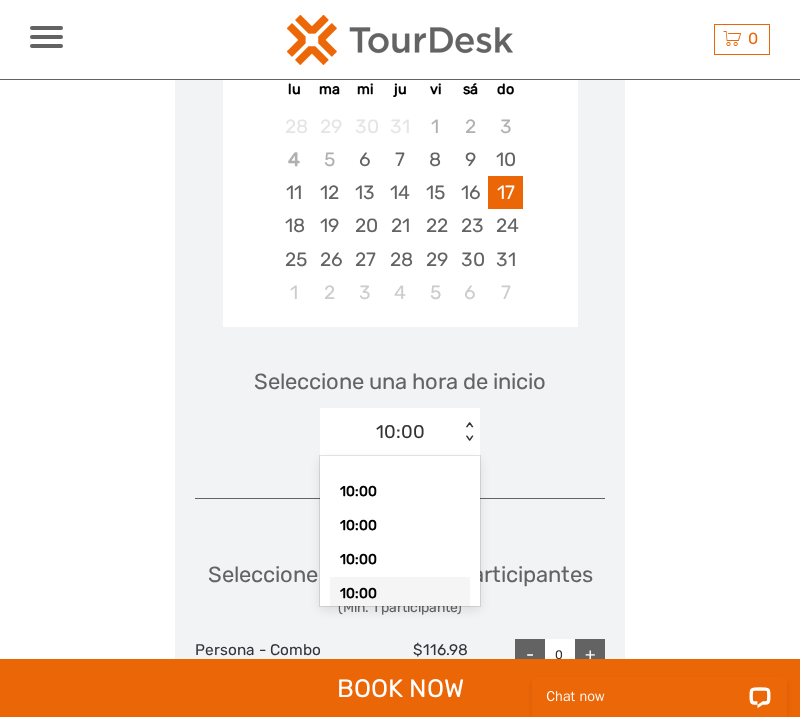 click on "< >" at bounding box center [469, 432] 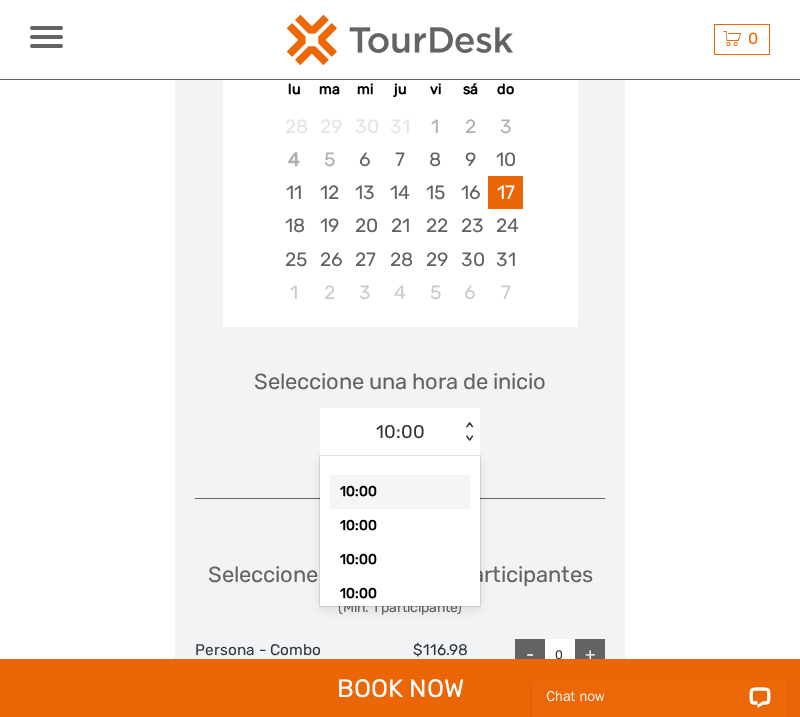 click on "10:00" at bounding box center [400, 492] 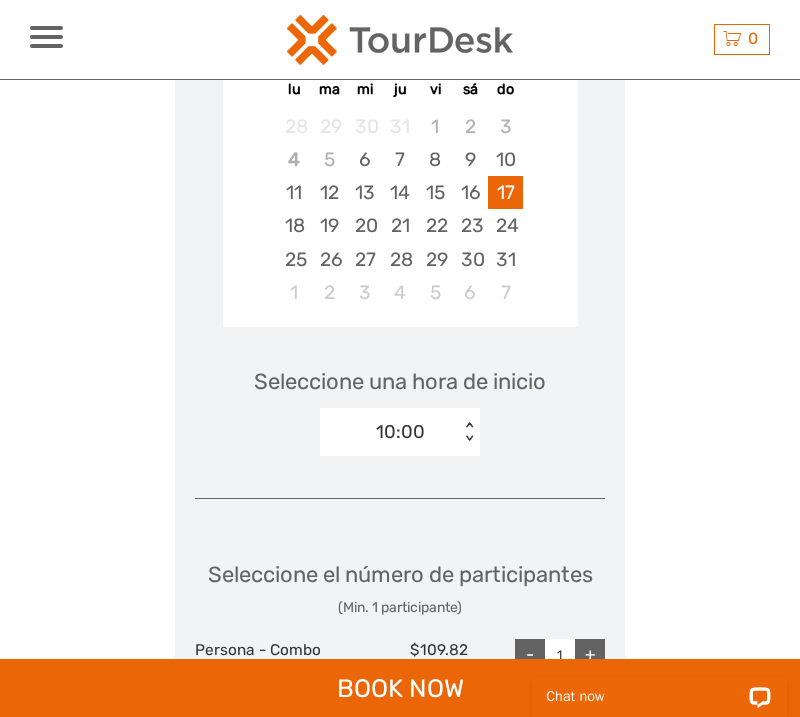 click on "< >" at bounding box center [469, 432] 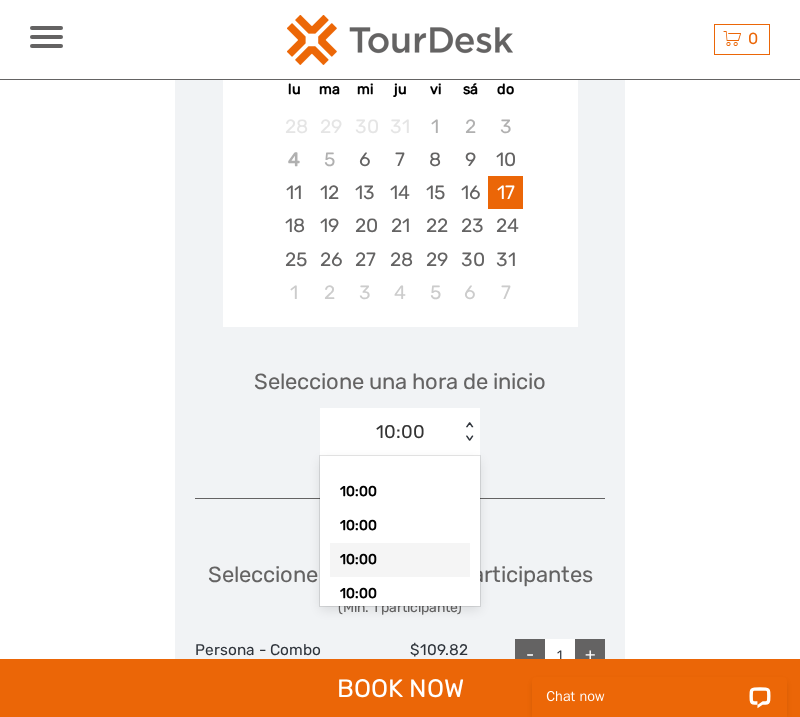 click on "10:00" at bounding box center [400, 560] 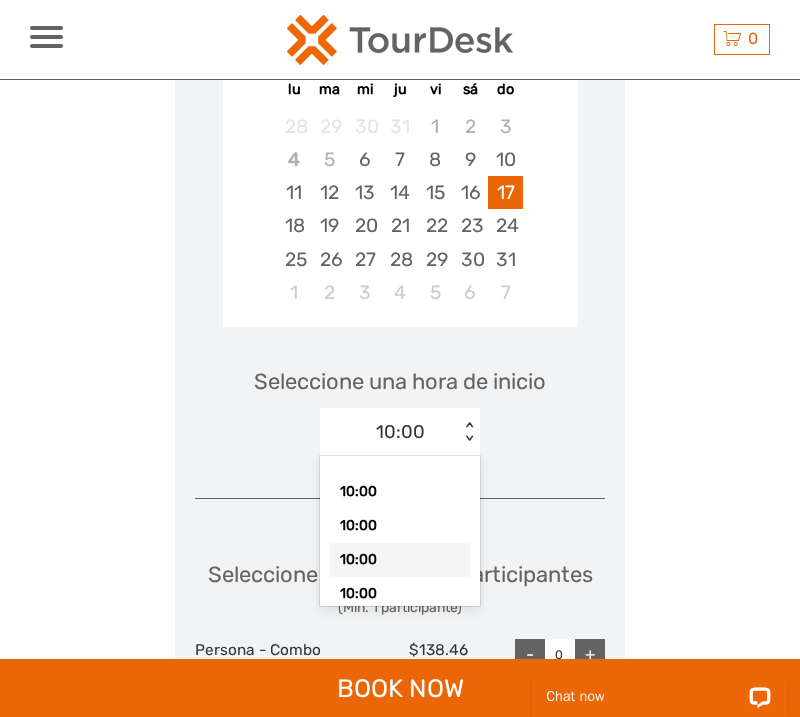 click on "< >" at bounding box center (469, 432) 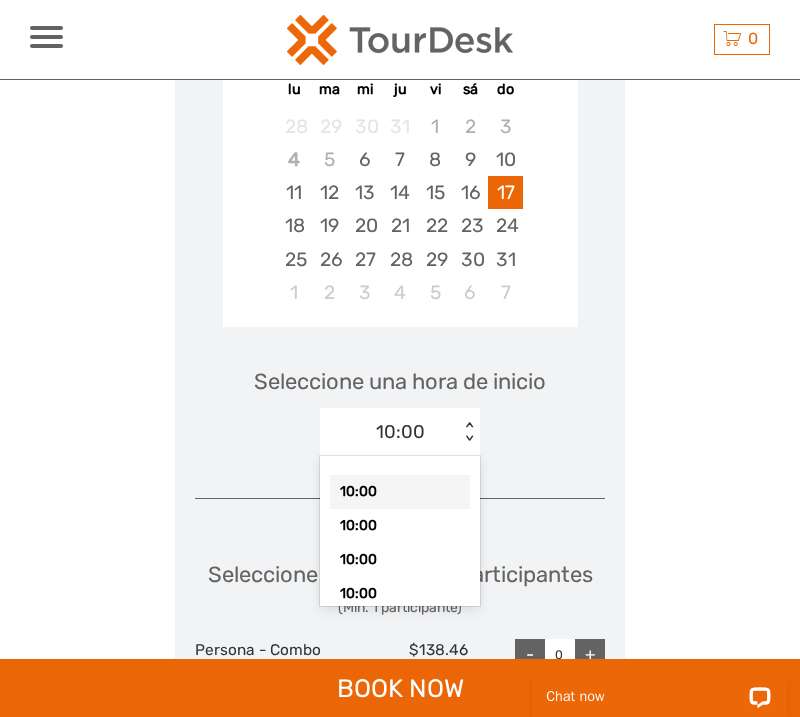 click on "10:00" at bounding box center [400, 492] 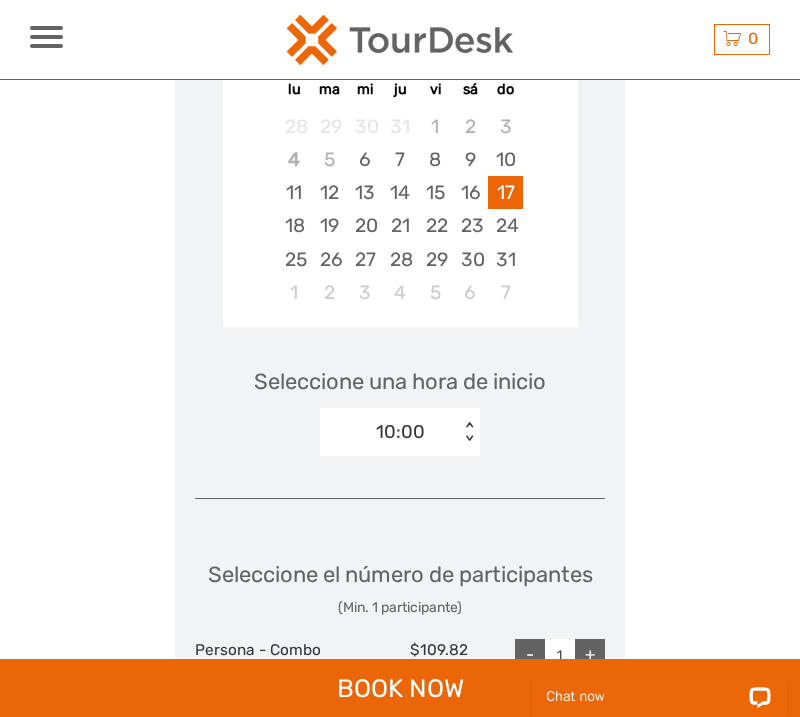click on "< >" at bounding box center (469, 432) 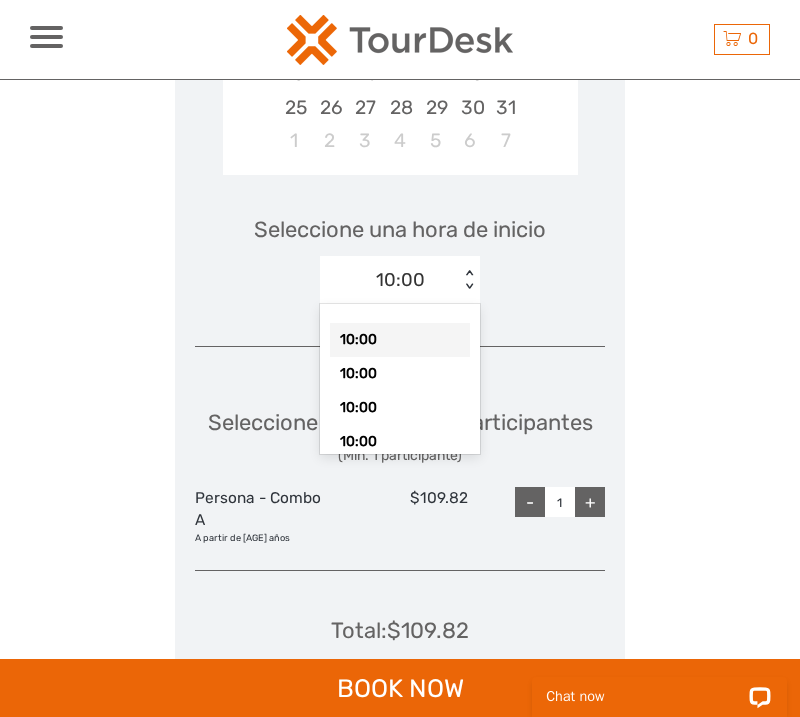 scroll, scrollTop: 3249, scrollLeft: 0, axis: vertical 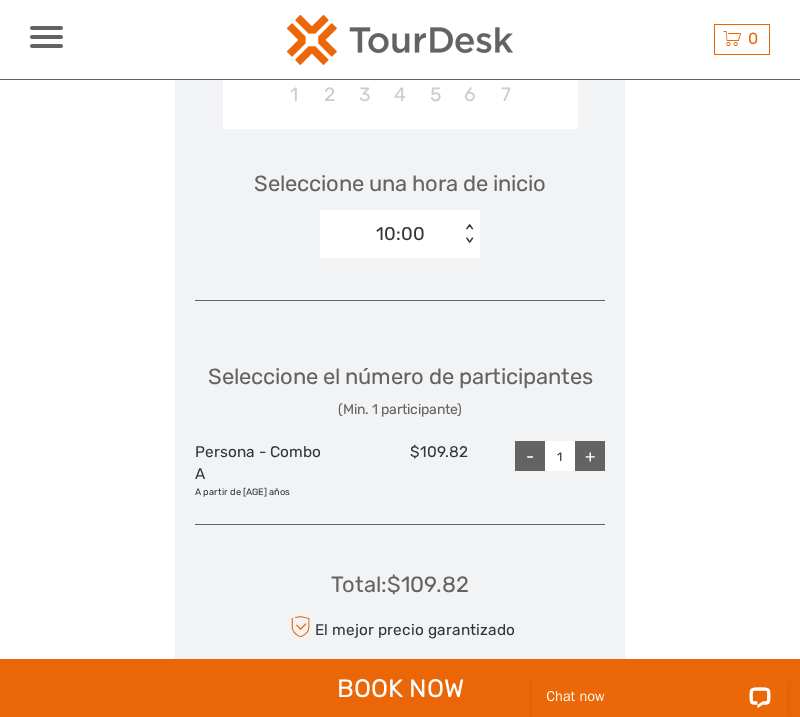 click on "Seleccione el número de participantes (Min. 1 participante) Persona - Combo A A partir de 7 años $109.82 - 1 +" at bounding box center (400, 420) 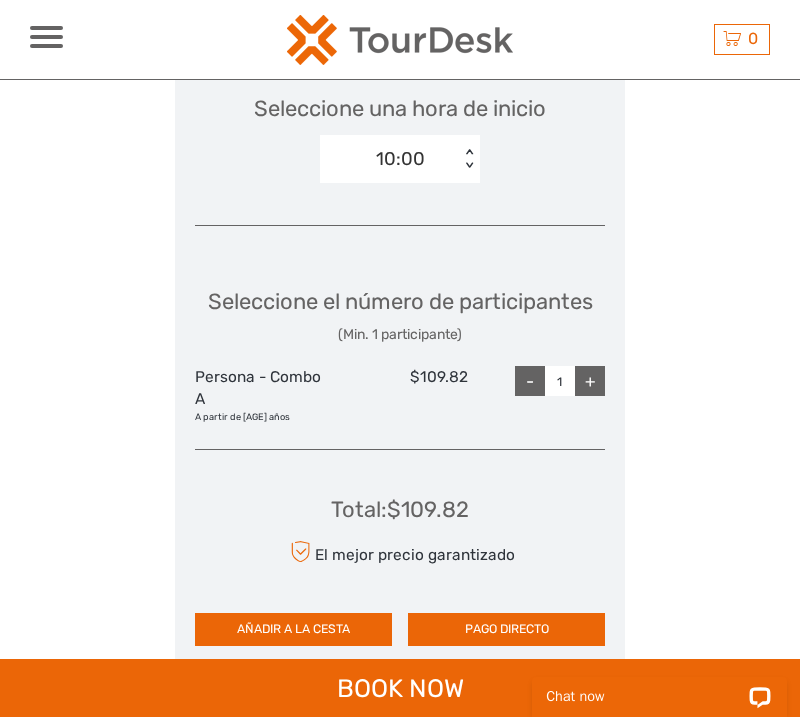 scroll, scrollTop: 3324, scrollLeft: 0, axis: vertical 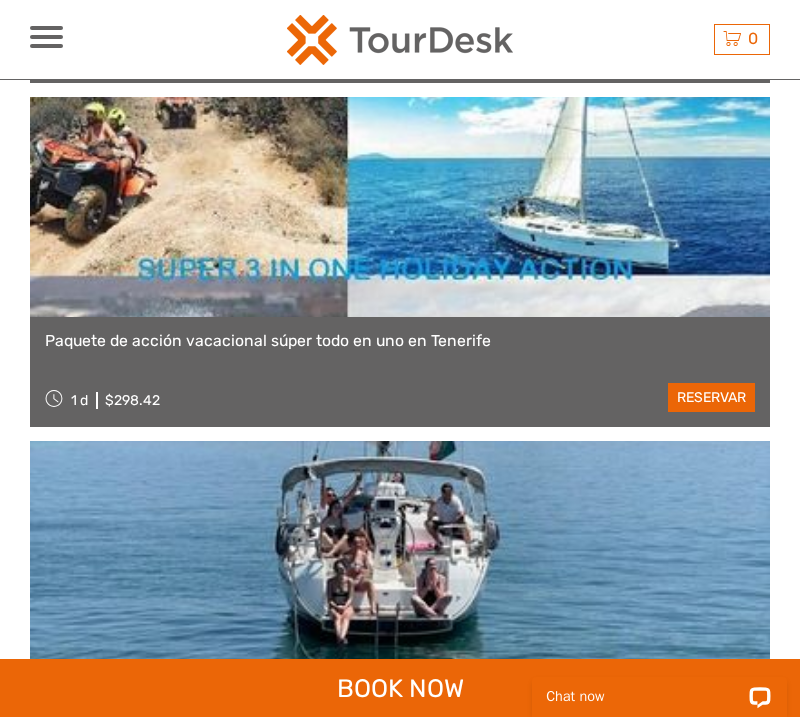 click at bounding box center [400, 207] 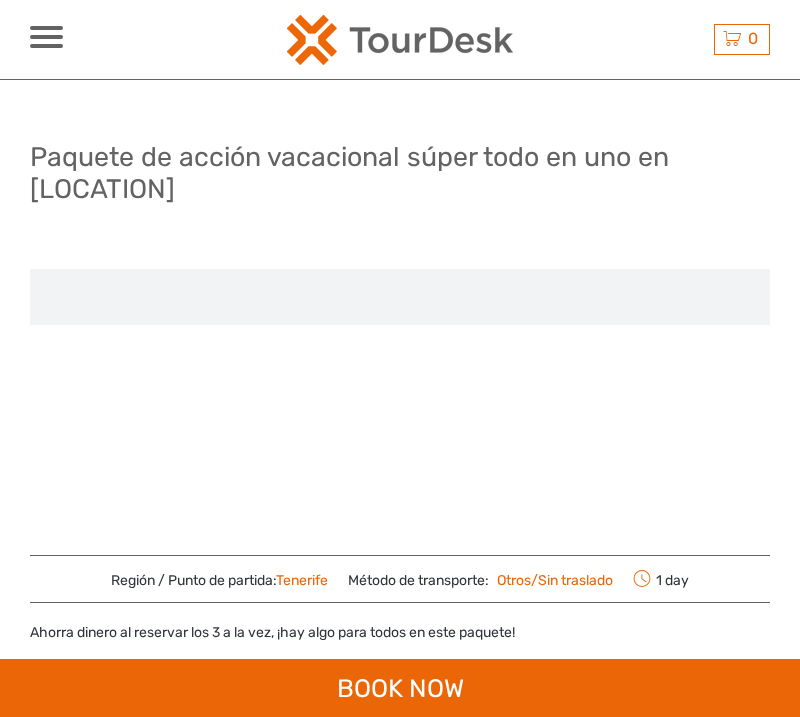 scroll, scrollTop: 0, scrollLeft: 0, axis: both 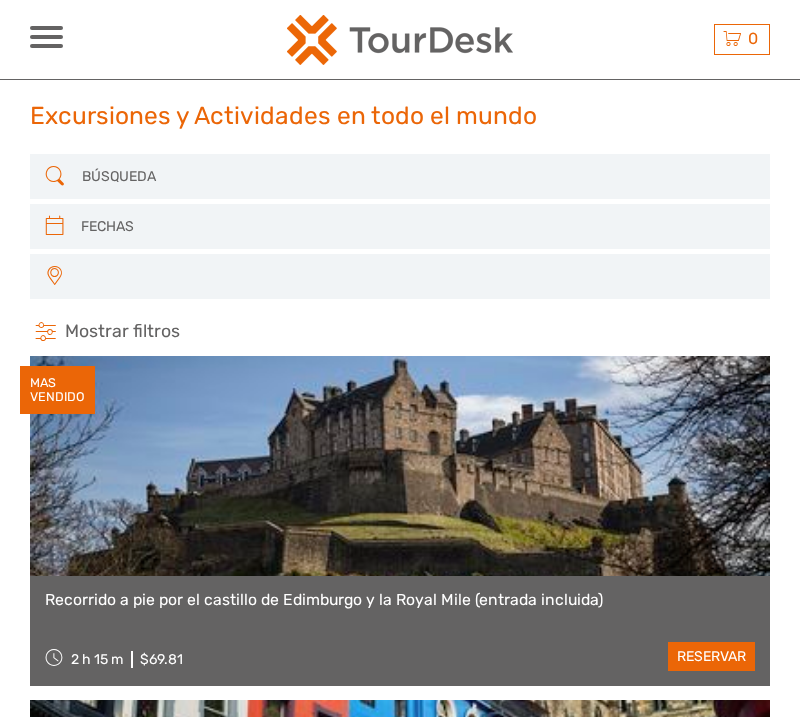 select 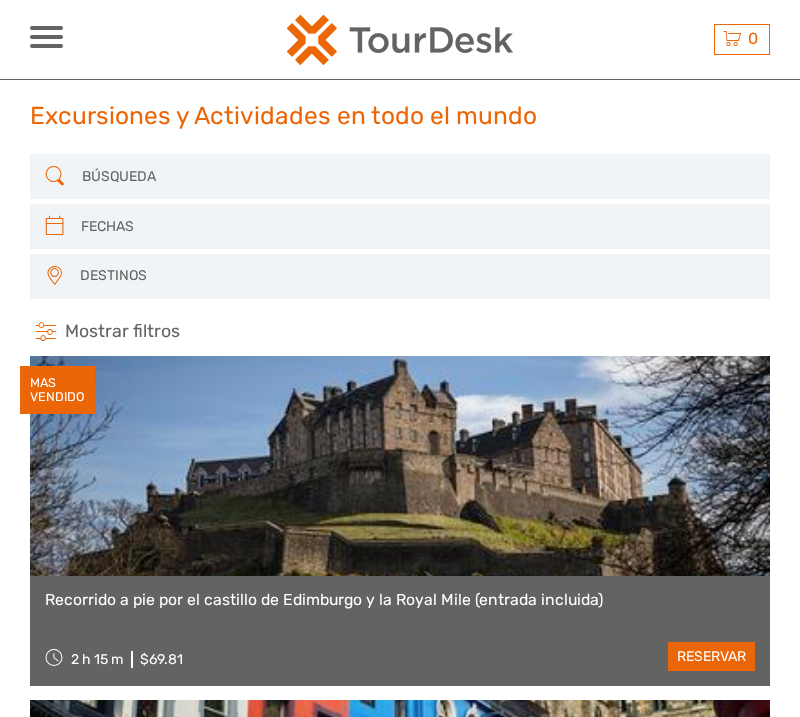 scroll, scrollTop: 0, scrollLeft: 0, axis: both 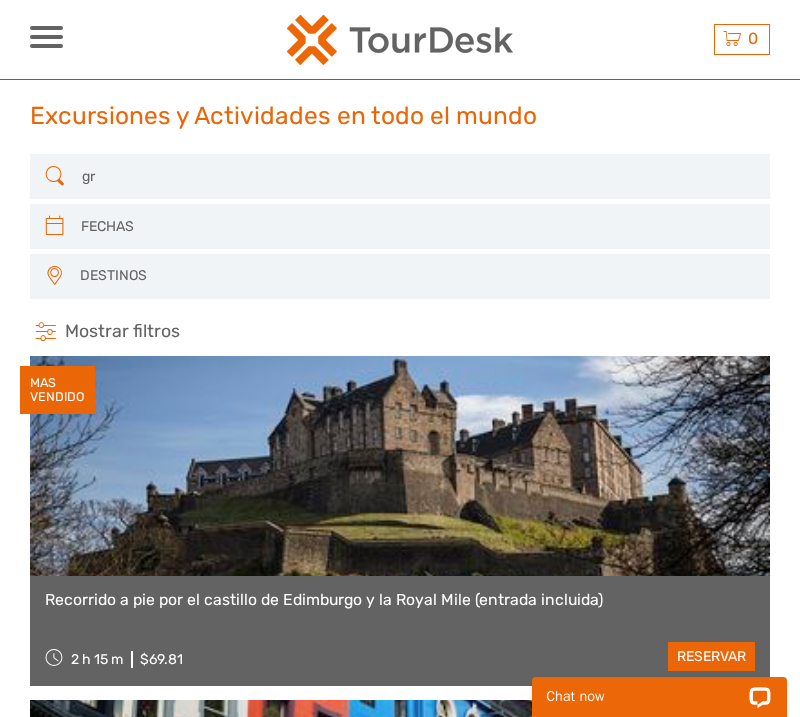 type on "g" 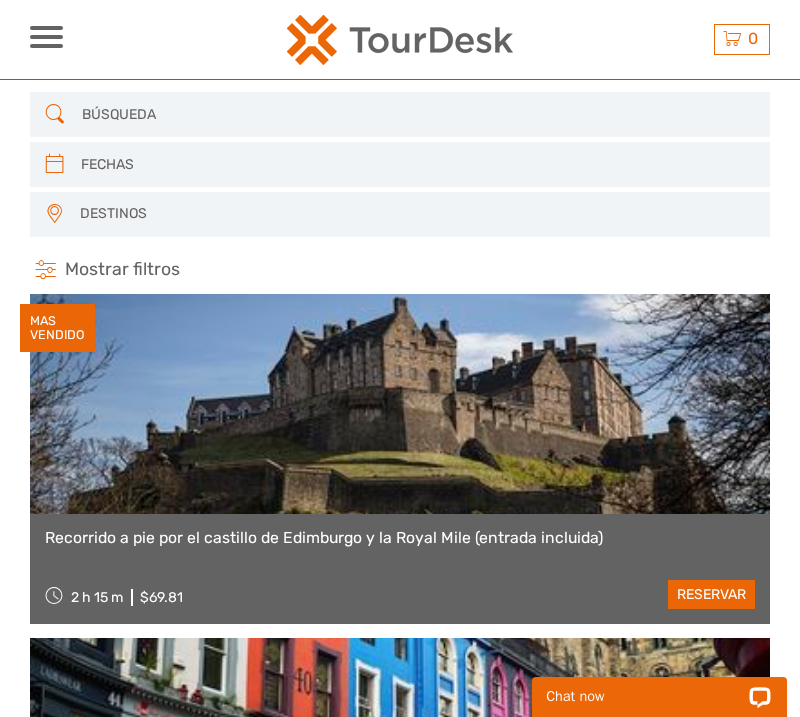type on "s" 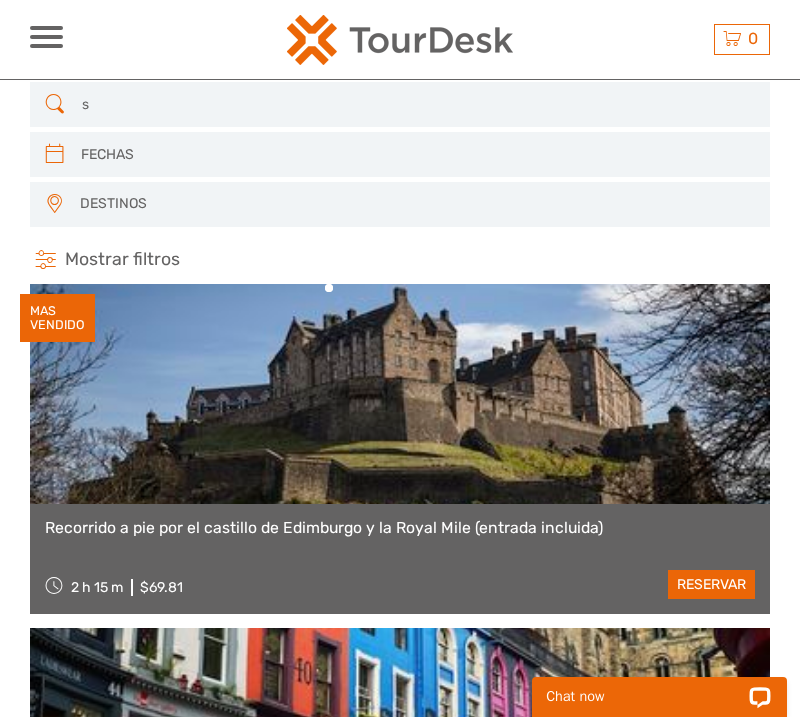 scroll, scrollTop: 73, scrollLeft: 0, axis: vertical 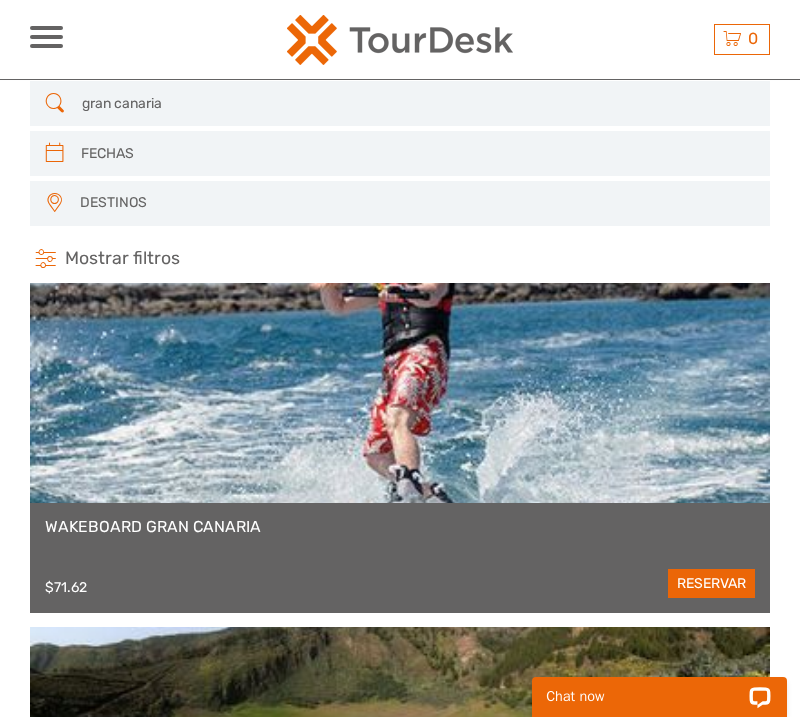 type on "gran canaria" 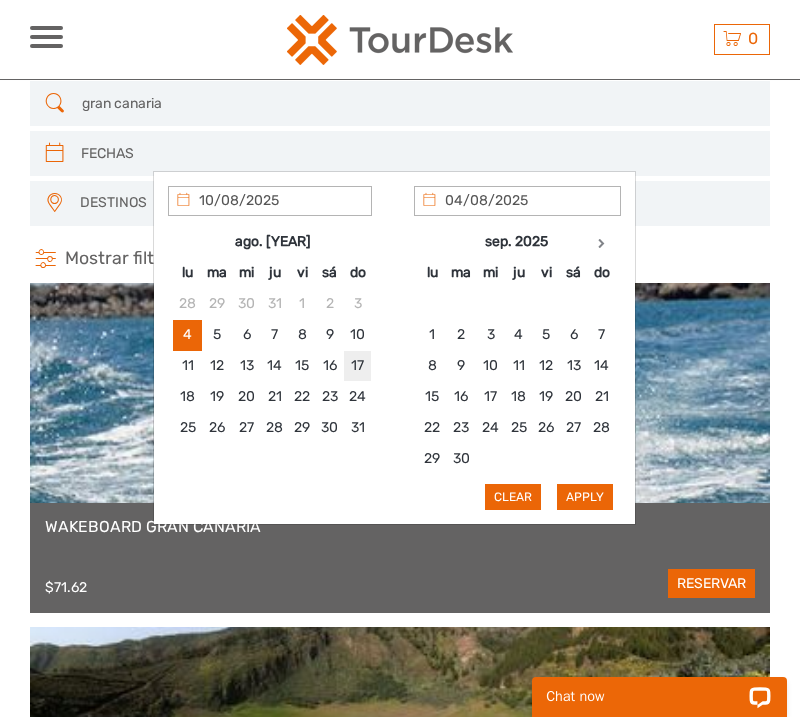 type on "17/08/2025" 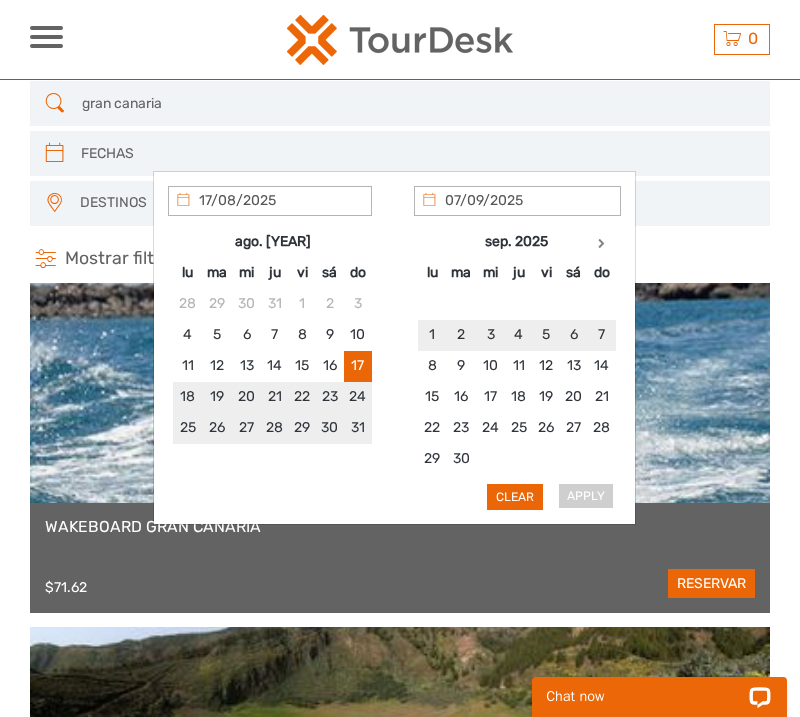 type on "17/08/2025" 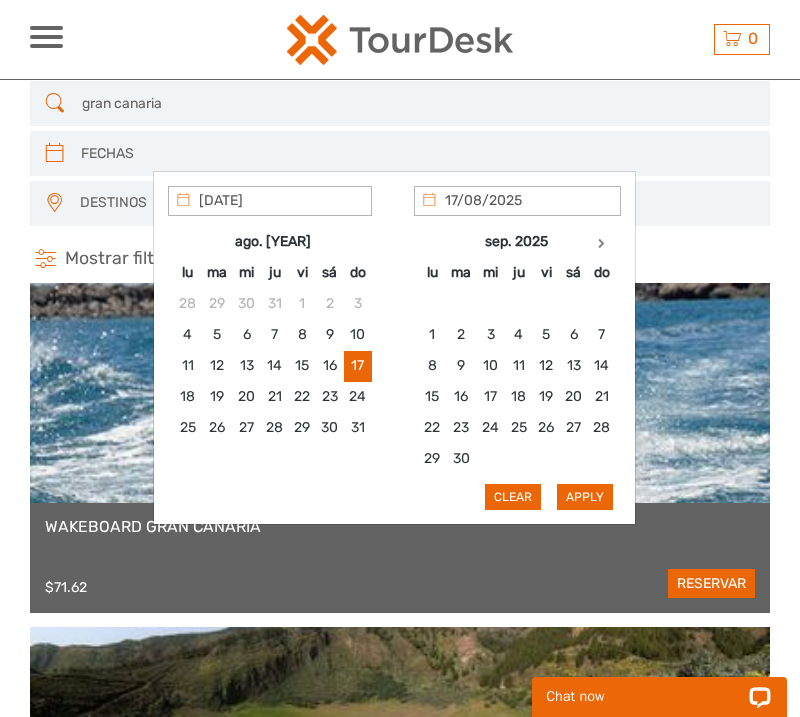 type on "17/08/2025" 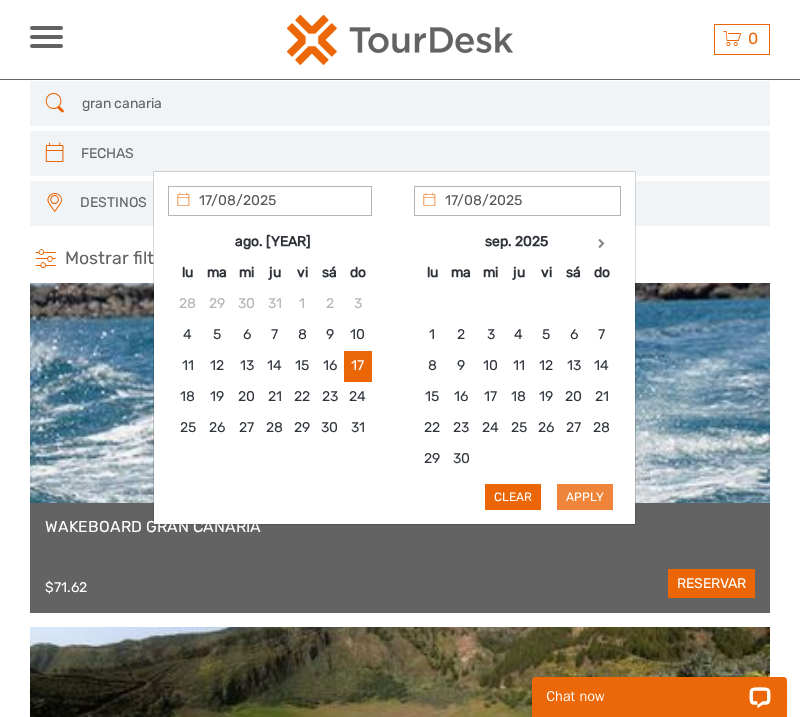 click on "Apply" at bounding box center [585, 497] 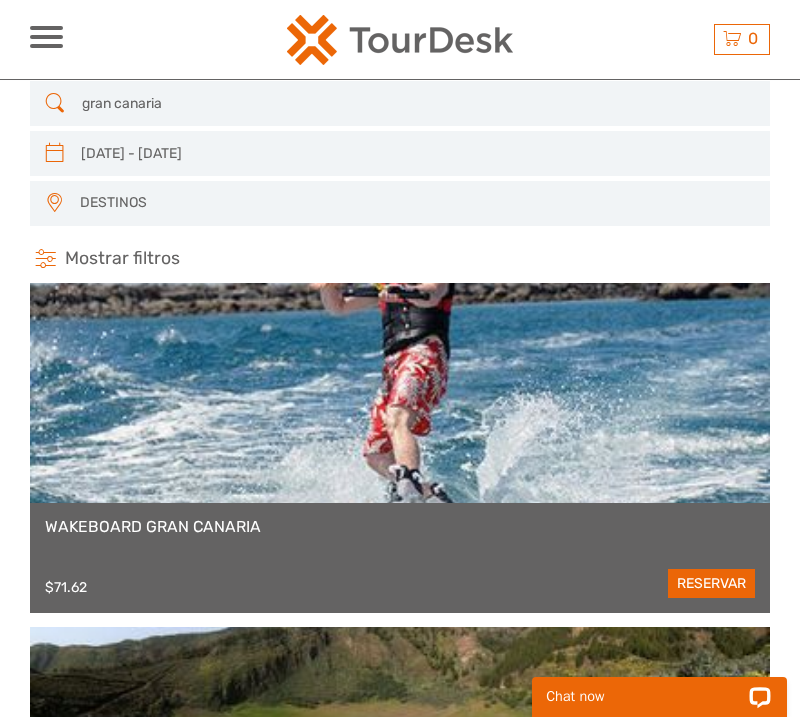 click on "DESTINOS" at bounding box center [415, 203] 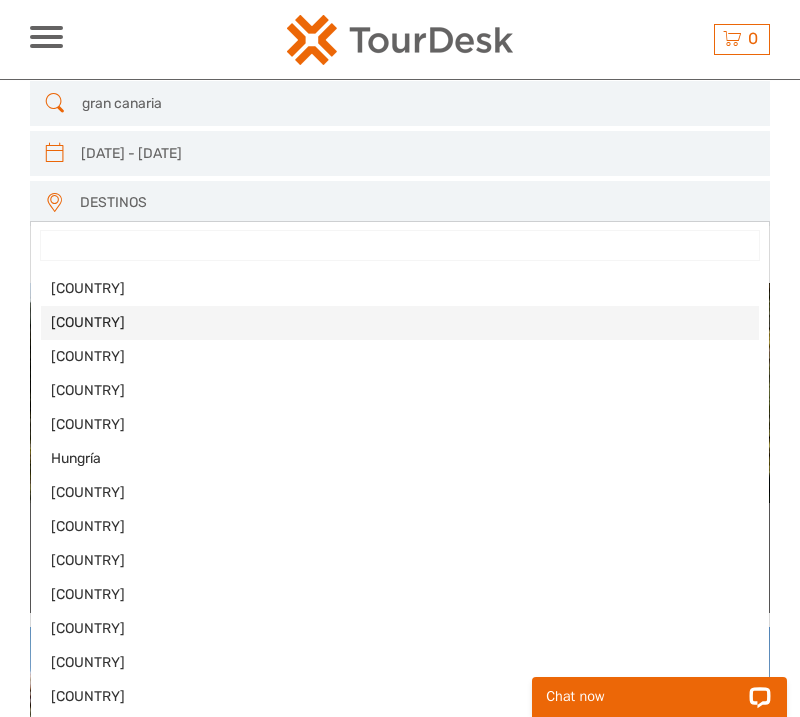 scroll, scrollTop: 218, scrollLeft: 0, axis: vertical 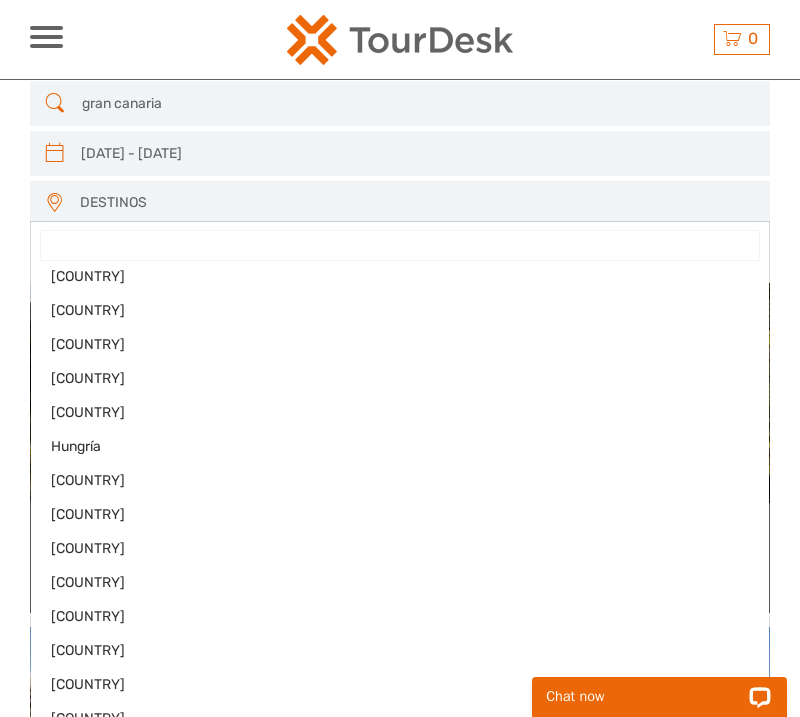 click at bounding box center [400, 245] 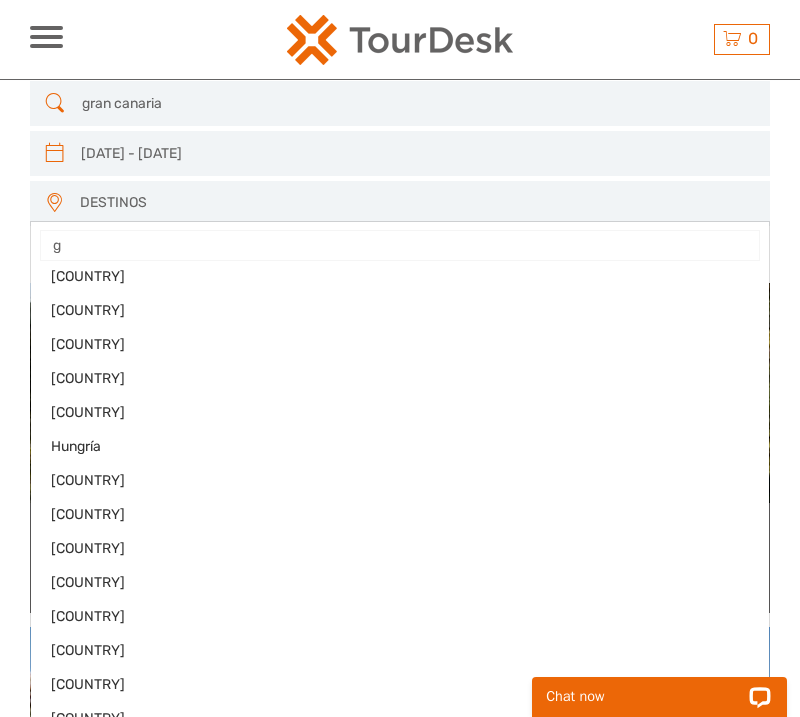 scroll, scrollTop: 0, scrollLeft: 0, axis: both 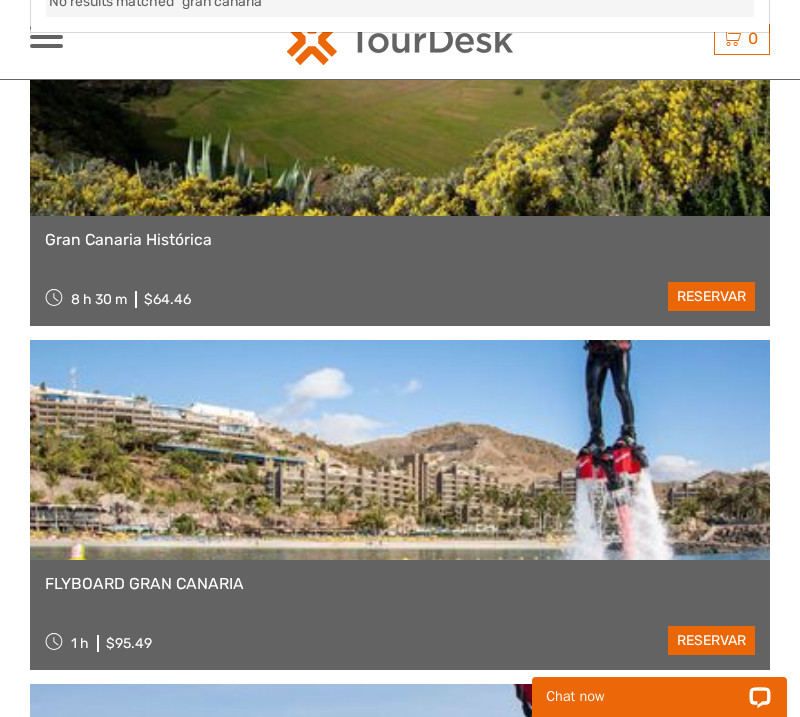 type on "gran canaria" 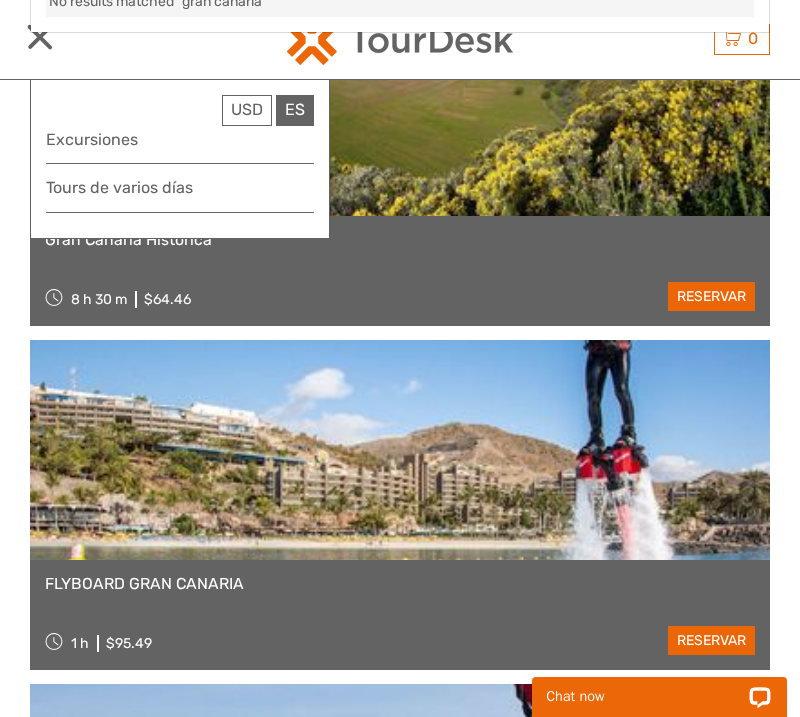 click on "ES
English
Español
Deutsch" at bounding box center (295, 110) 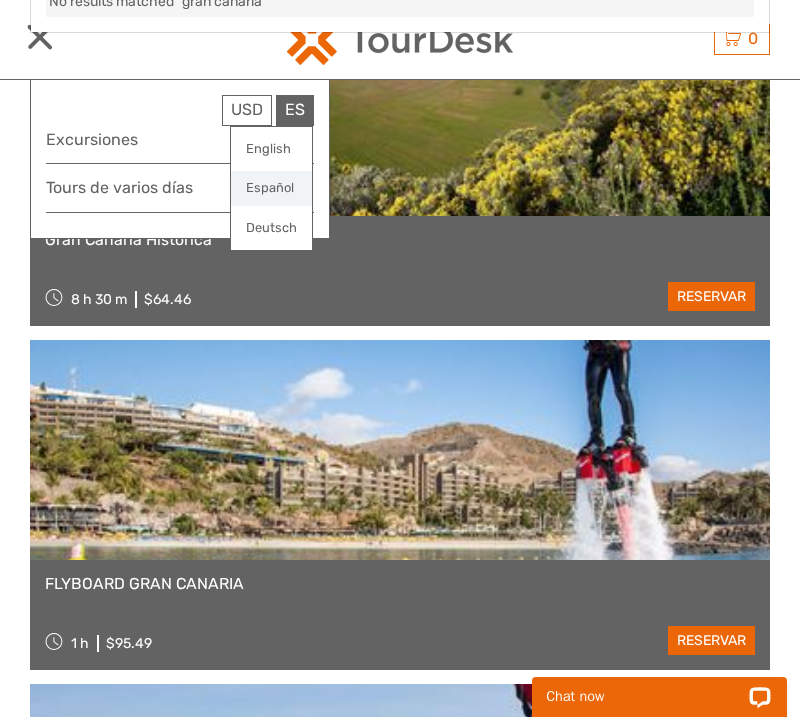 click on "Español" at bounding box center (271, 188) 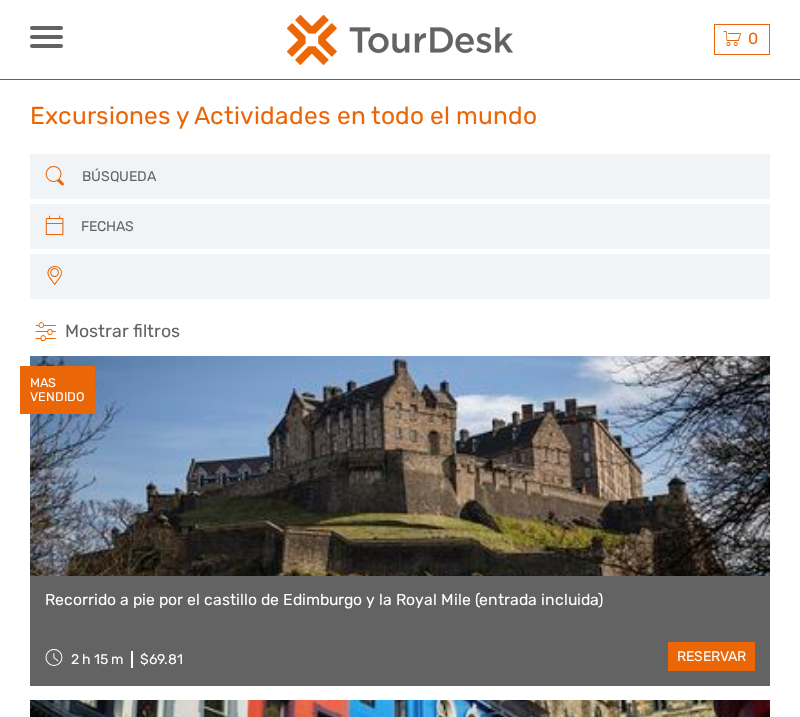 scroll, scrollTop: 0, scrollLeft: 0, axis: both 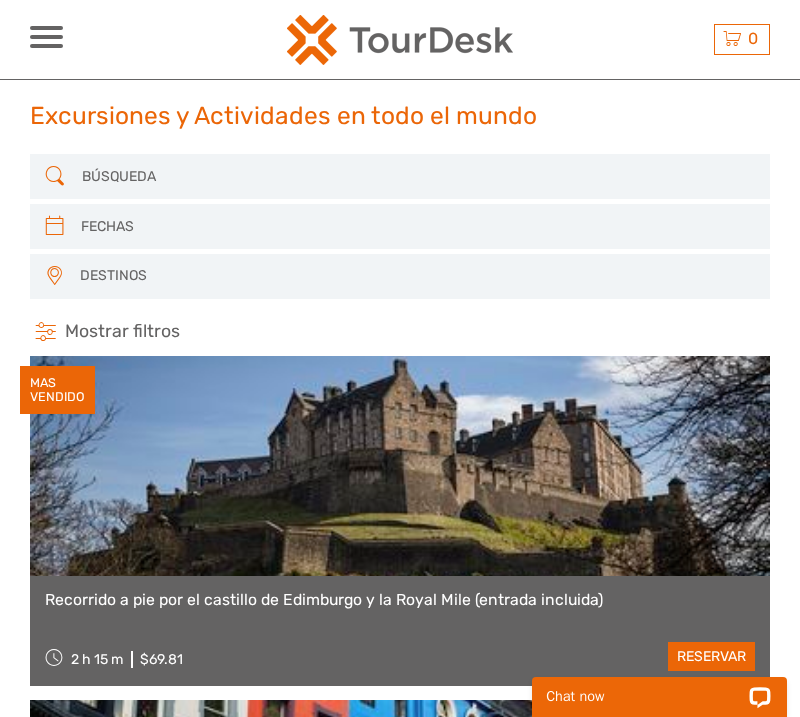 click on "Mostrar filtros" at bounding box center [122, 332] 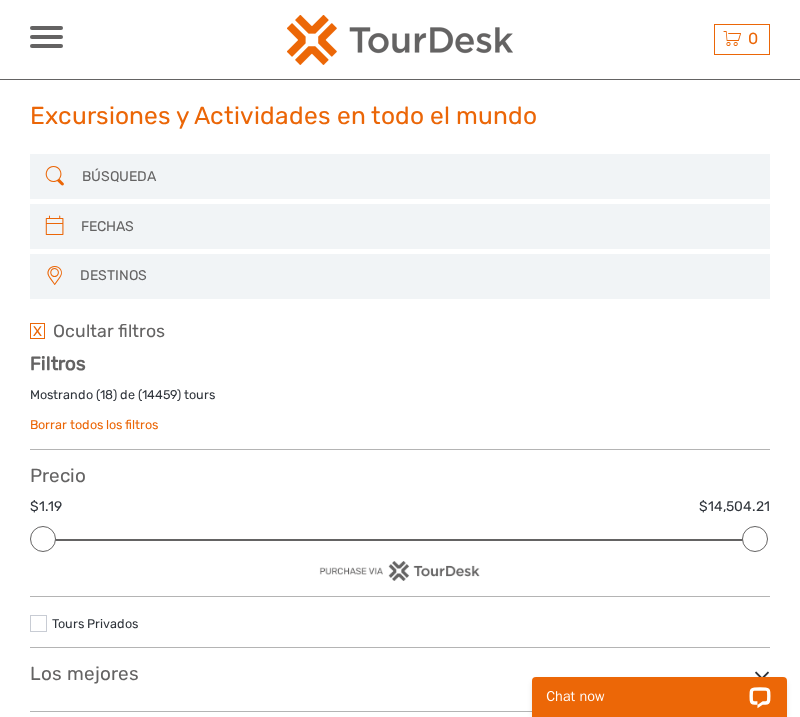 scroll, scrollTop: 0, scrollLeft: 0, axis: both 